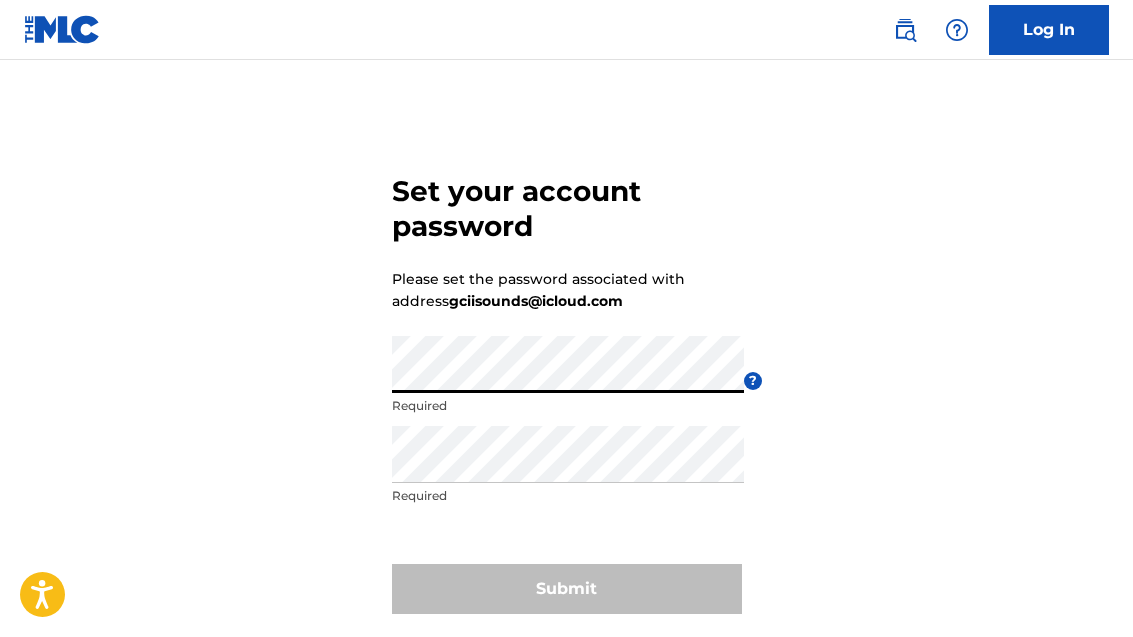 scroll, scrollTop: 167, scrollLeft: 0, axis: vertical 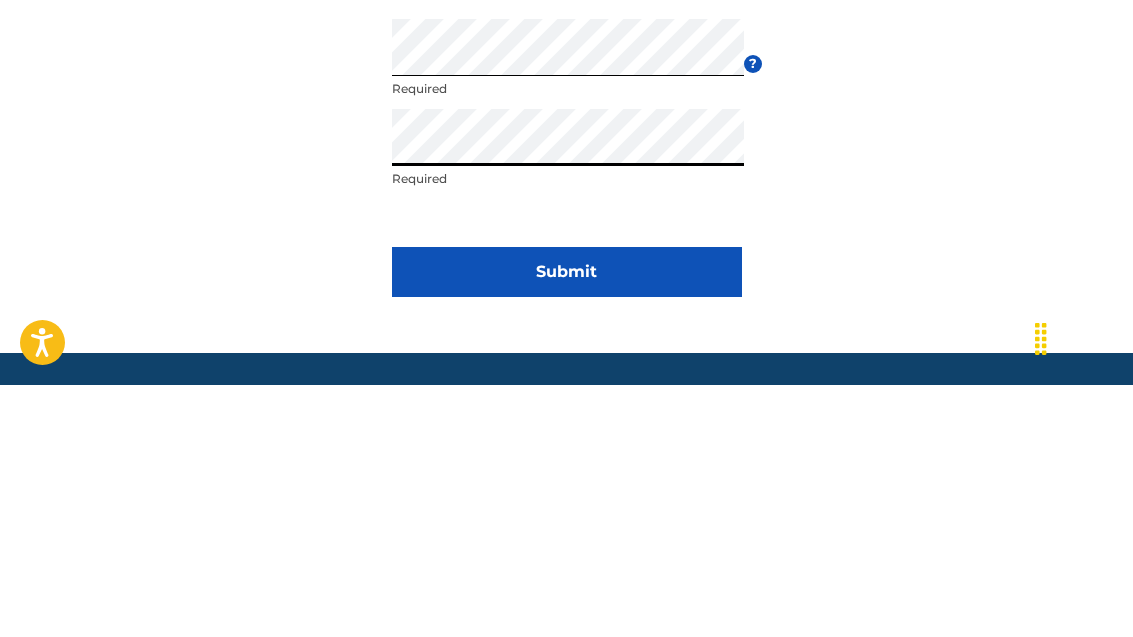 click on "Submit" at bounding box center [567, 524] 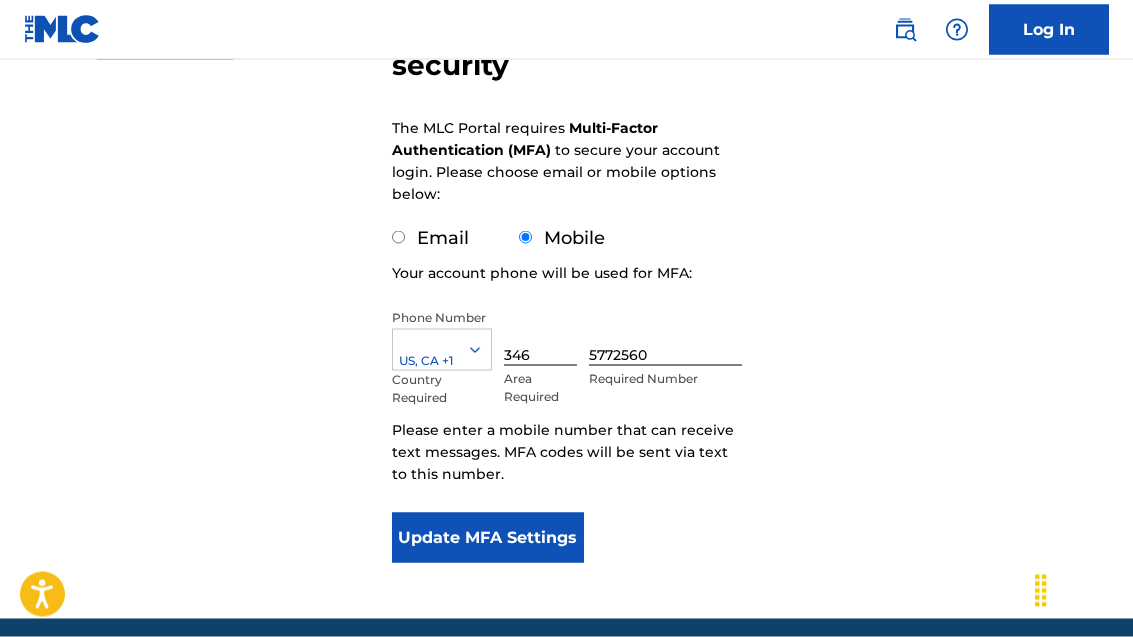 scroll, scrollTop: 247, scrollLeft: 0, axis: vertical 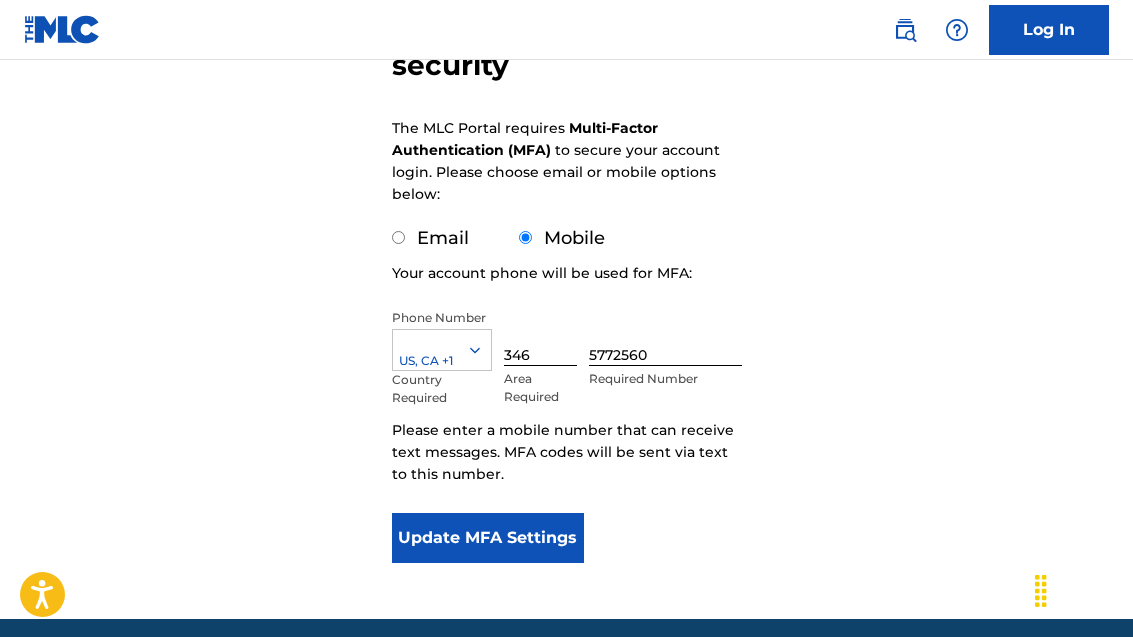 click on "Update MFA Settings" at bounding box center (488, 538) 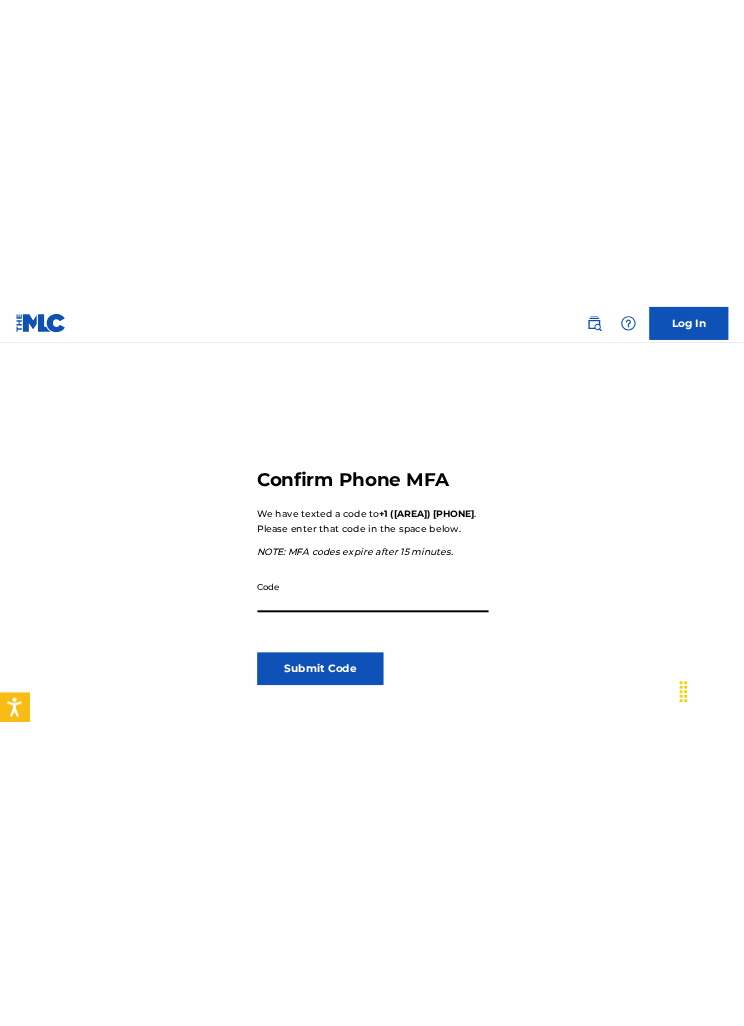 scroll, scrollTop: 0, scrollLeft: 0, axis: both 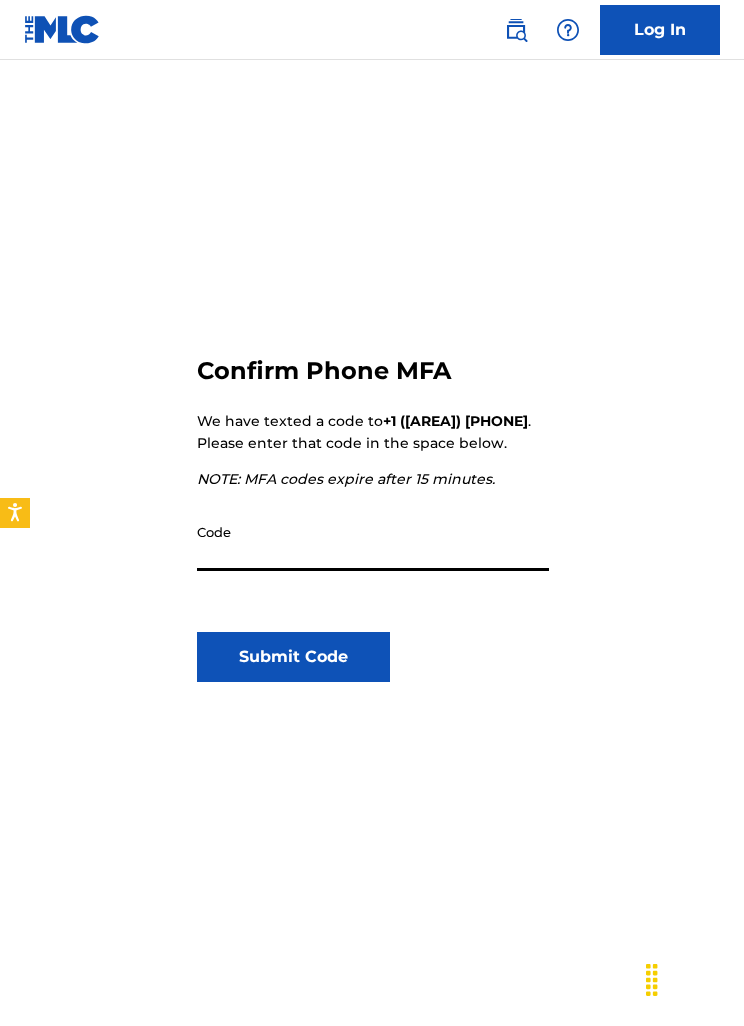 click on "Code" at bounding box center [373, 542] 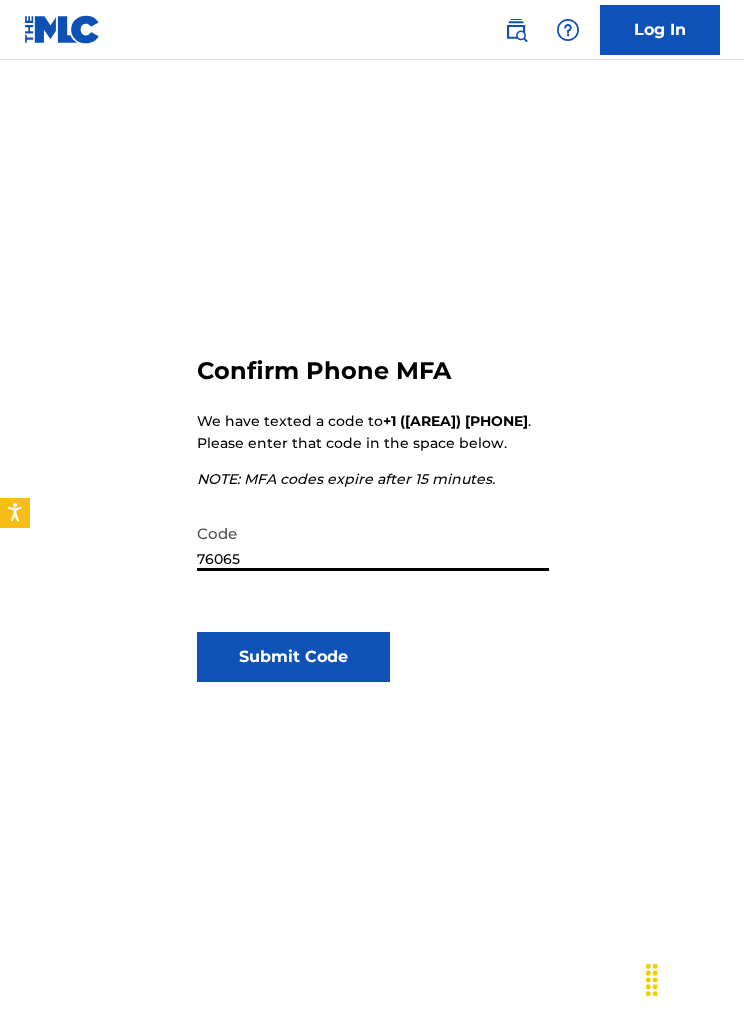 type on "760654" 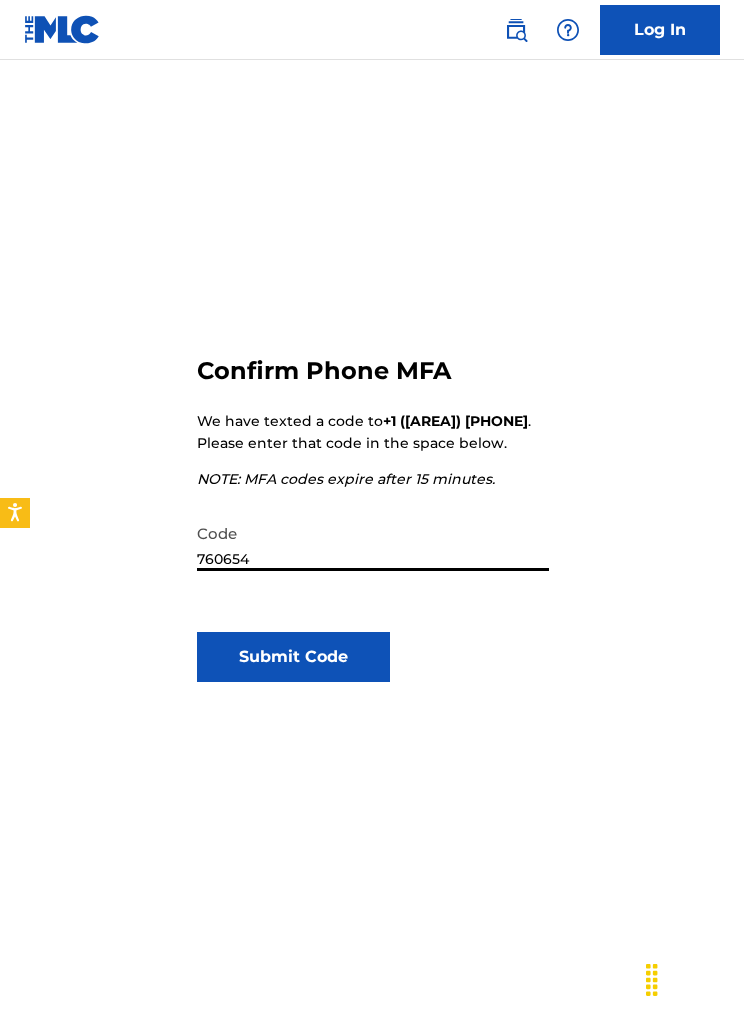 click on "Submit Code" at bounding box center [293, 657] 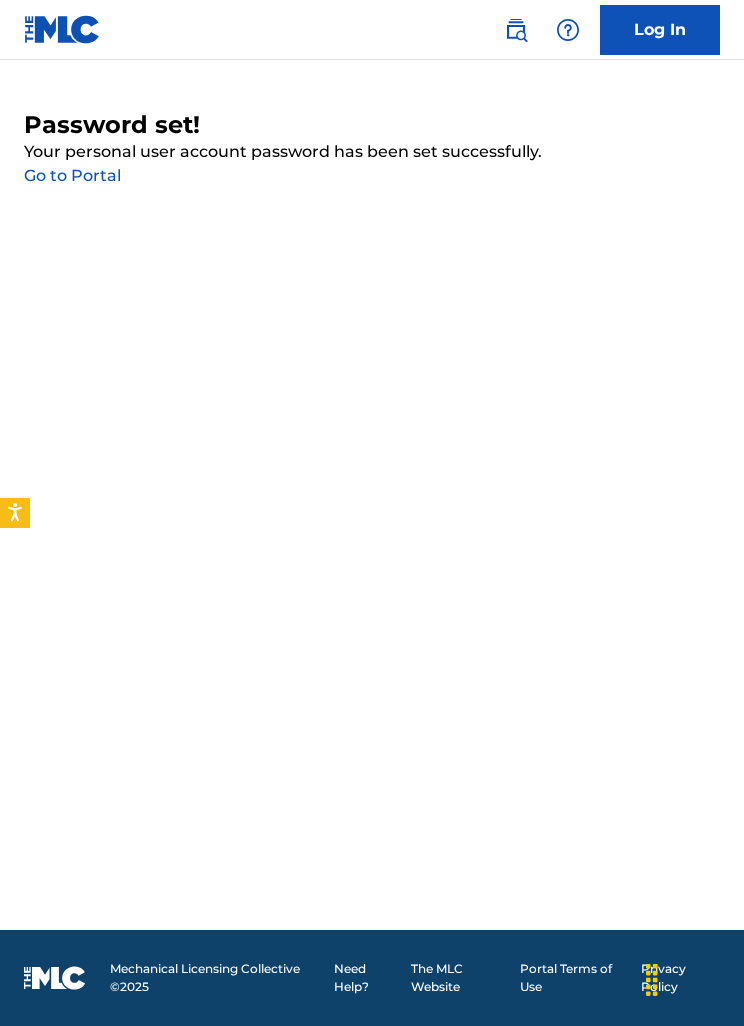 click on "Log In" at bounding box center [660, 30] 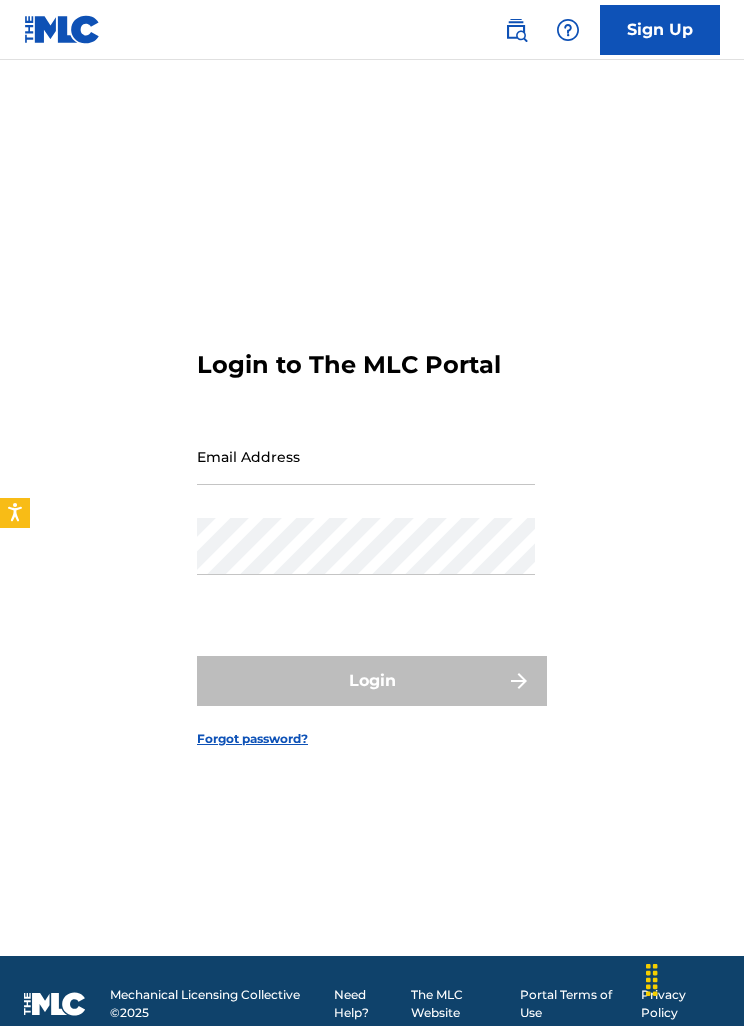 click on "Email Address" at bounding box center [366, 456] 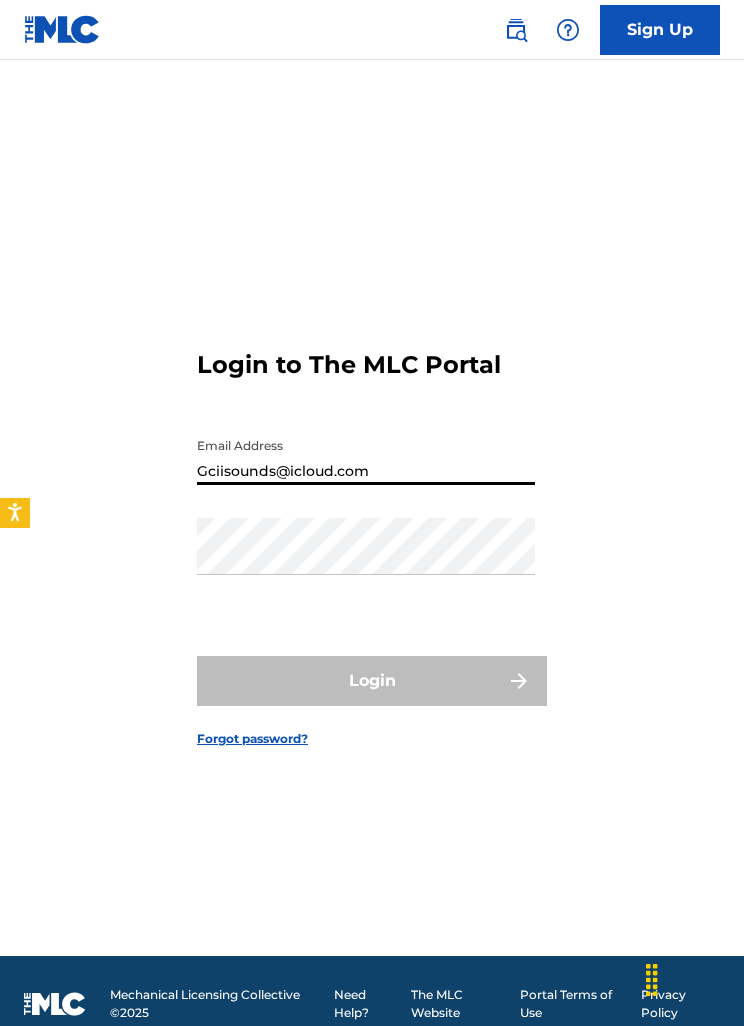 type on "Gciisounds@icloud.com" 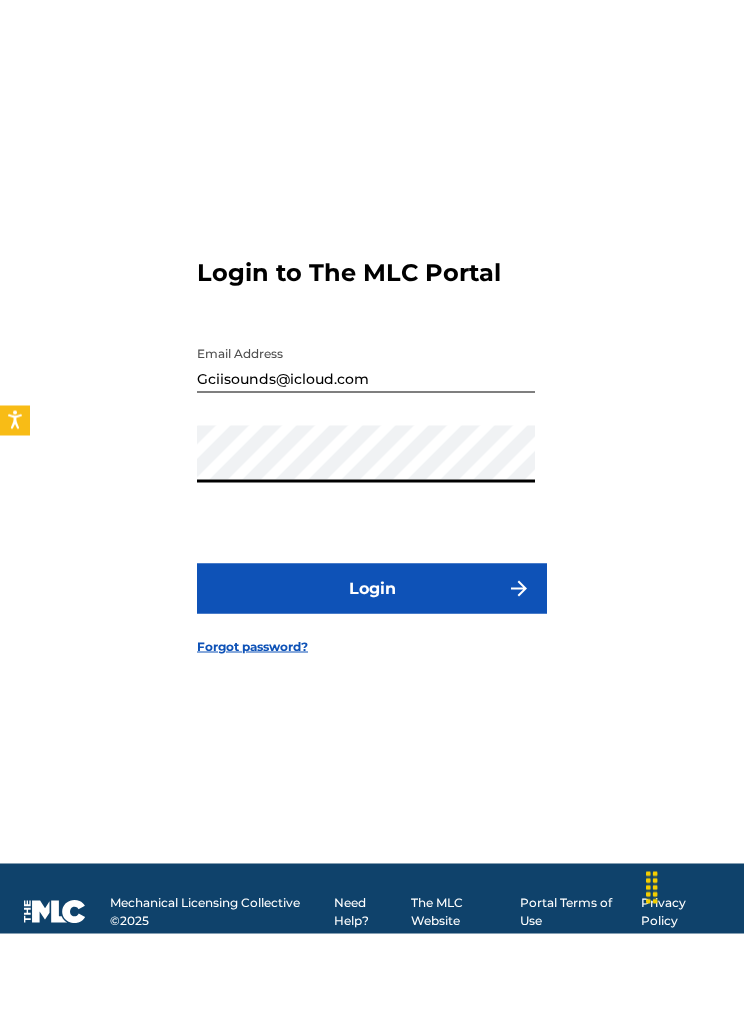 click on "Login" at bounding box center (372, 681) 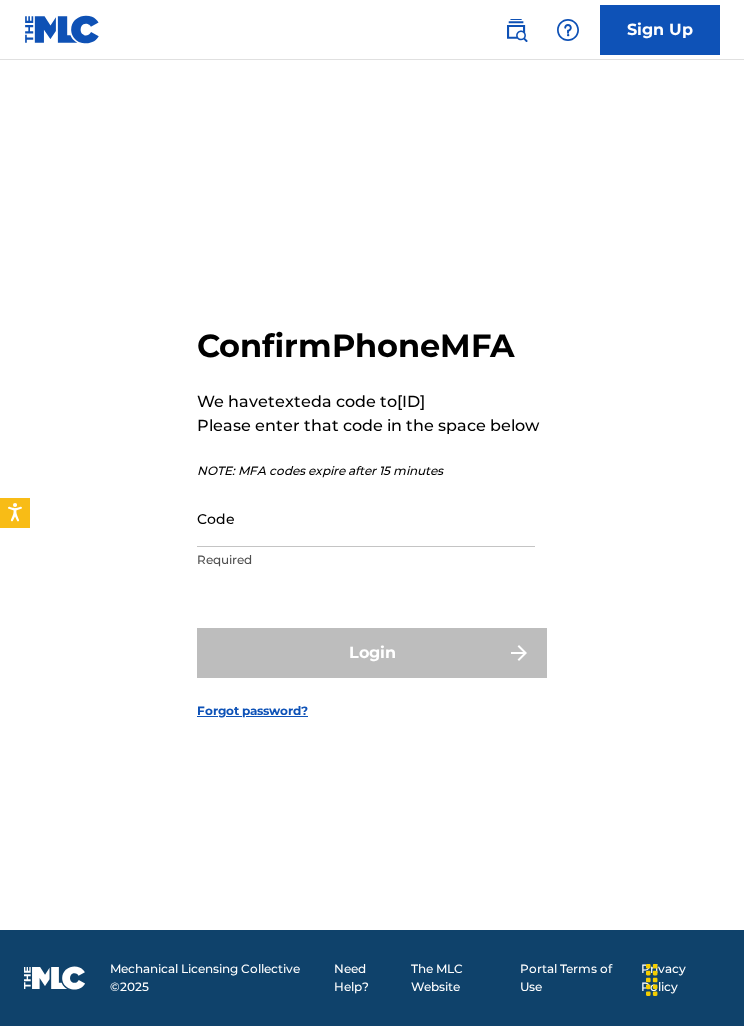 click on "Code" at bounding box center [366, 518] 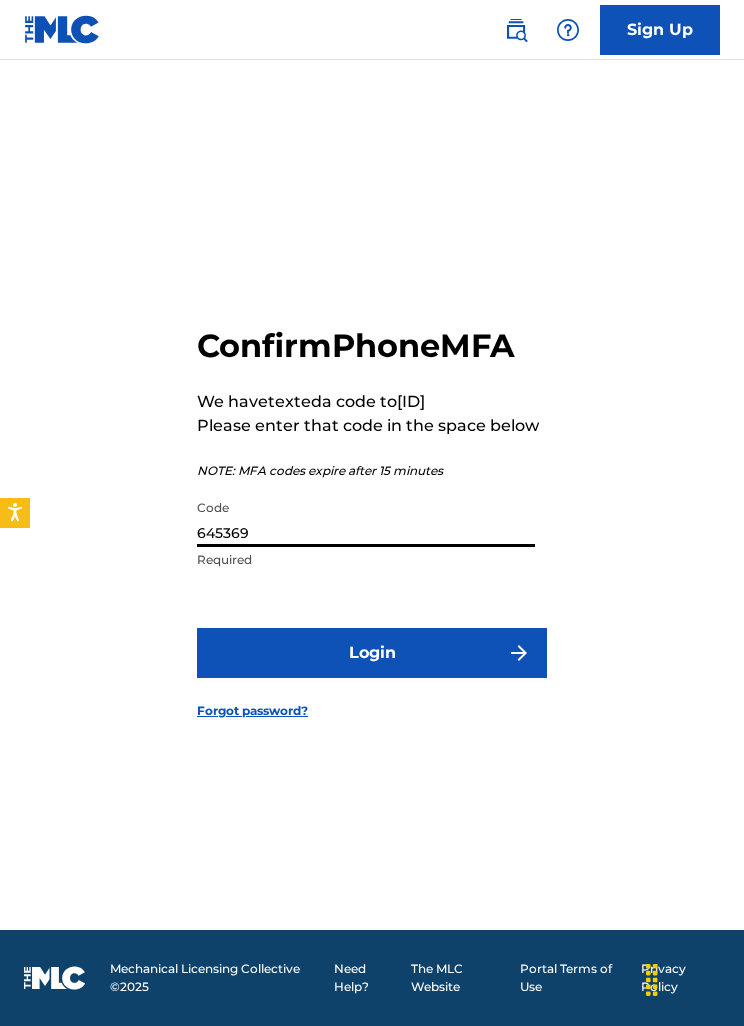 type on "645369" 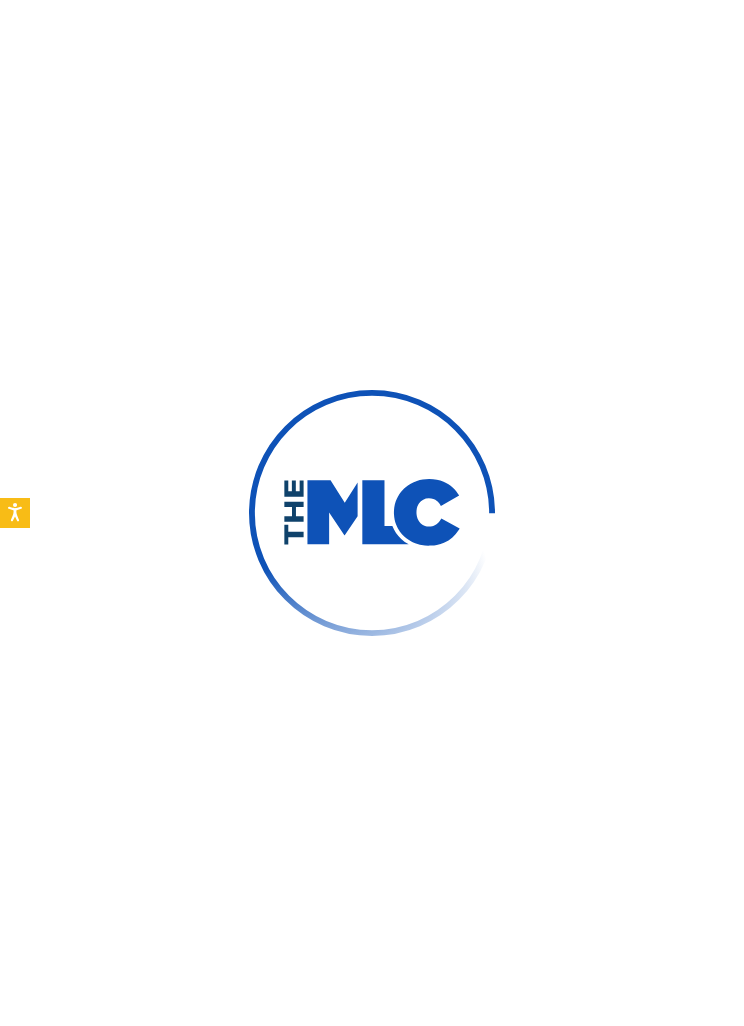 scroll, scrollTop: 0, scrollLeft: 0, axis: both 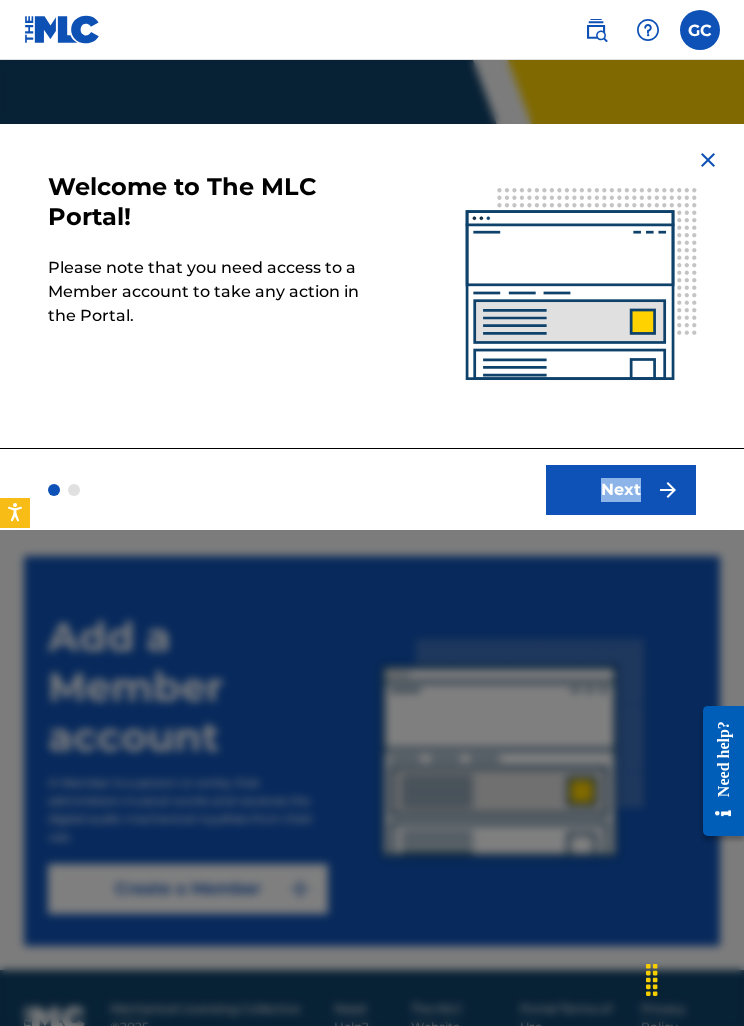 click on "Next" at bounding box center (621, 490) 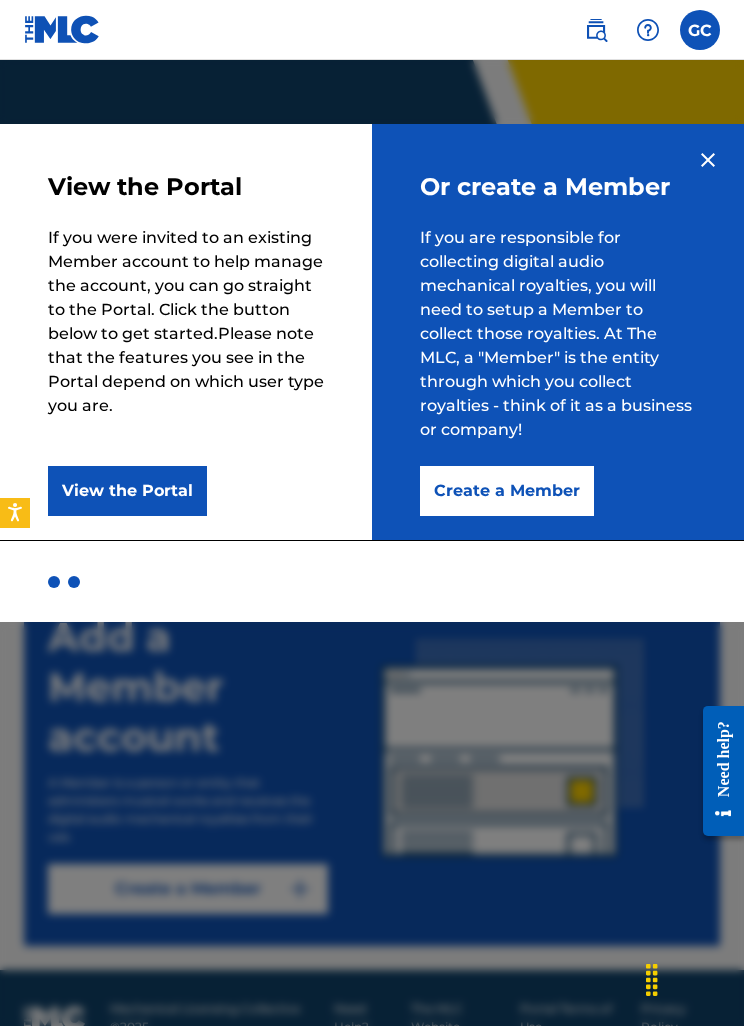 click on "Create a Member" at bounding box center (507, 491) 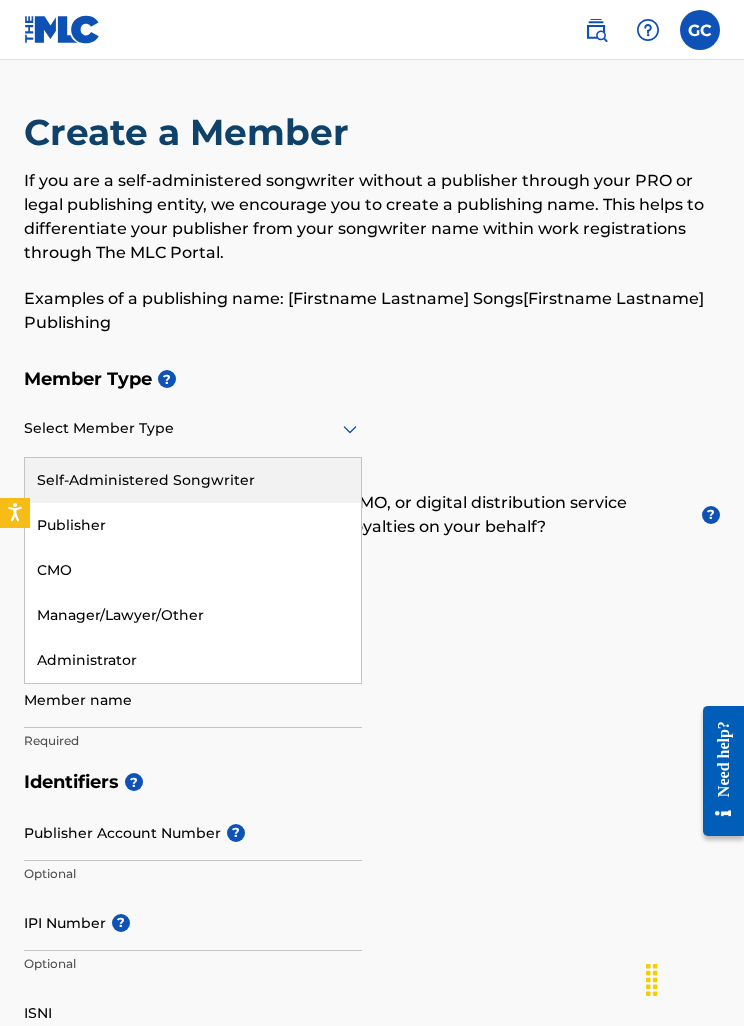click on "Self-Administered Songwriter" at bounding box center (193, 480) 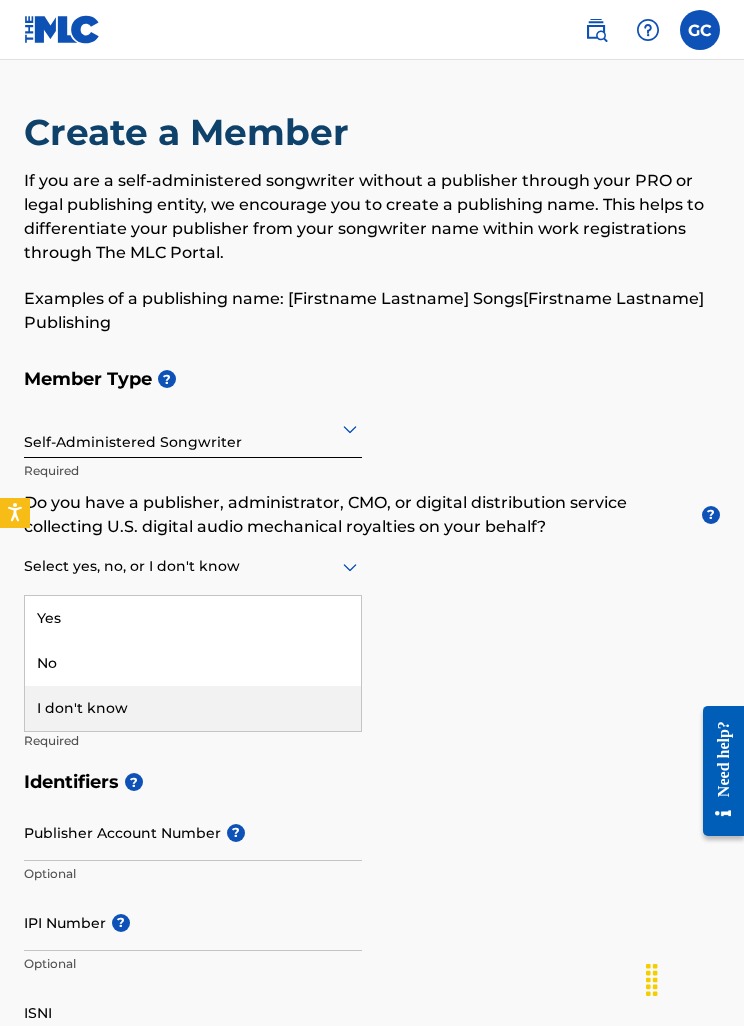 click on "I don't know" at bounding box center [193, 708] 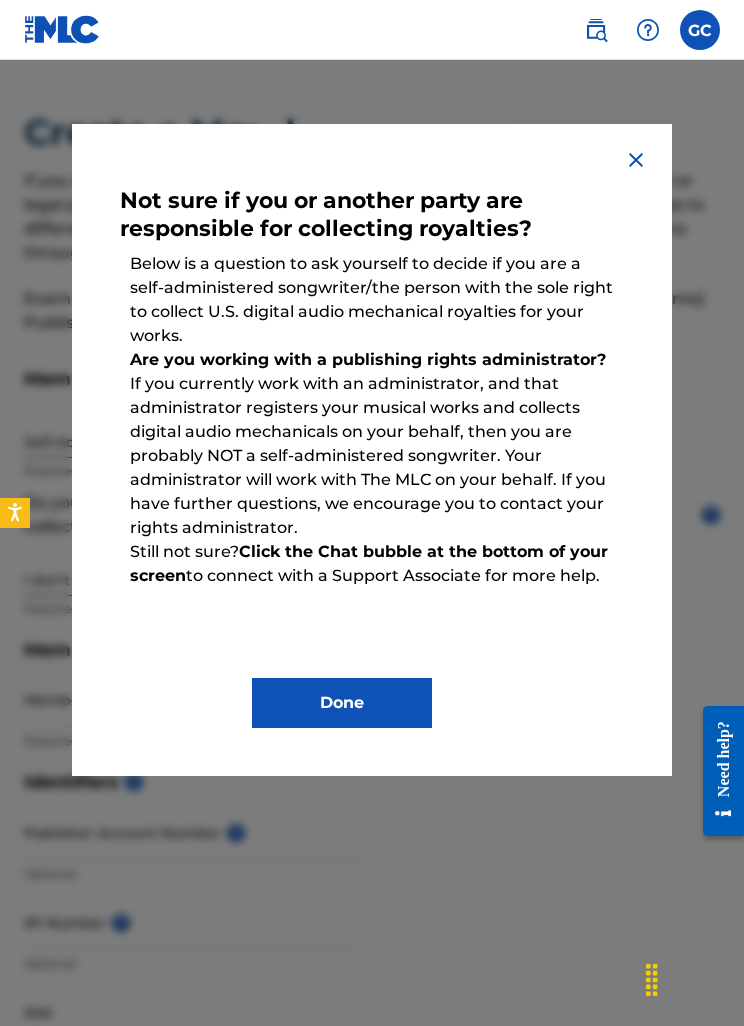 click at bounding box center (636, 160) 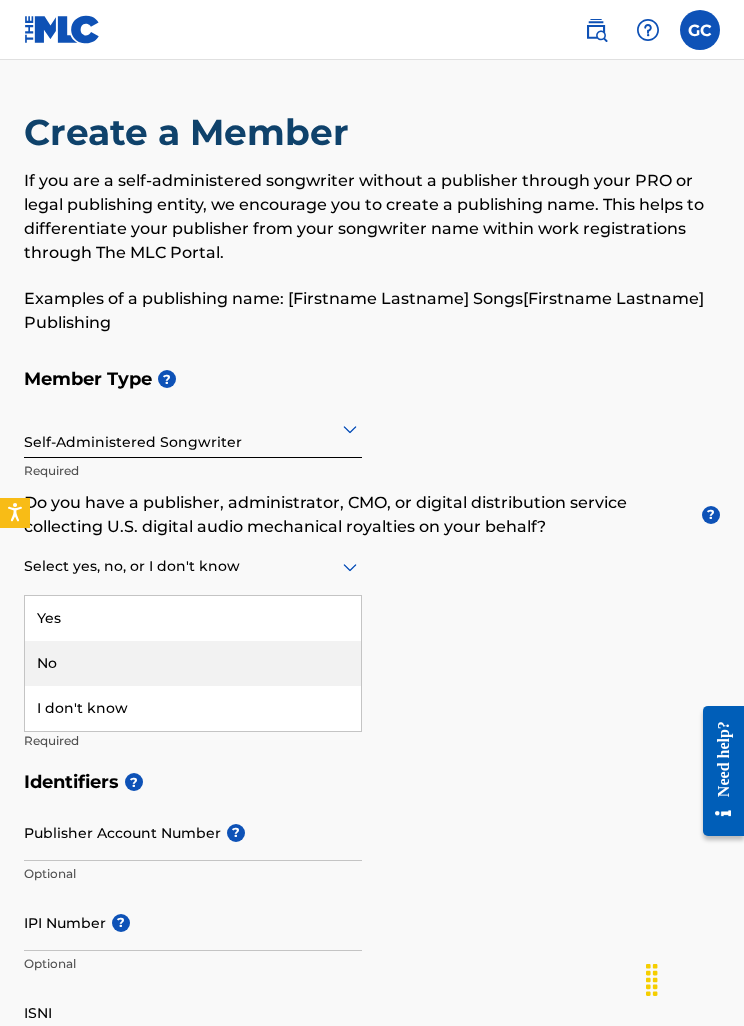 click on "No" at bounding box center (193, 663) 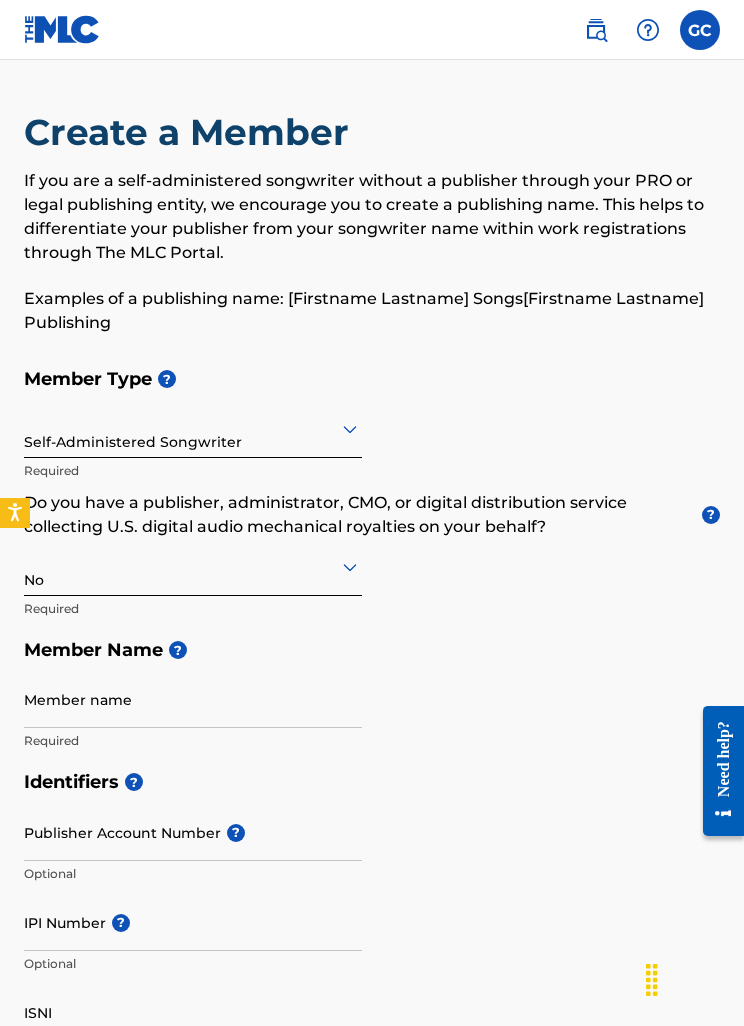 click on "Member name" at bounding box center (193, 699) 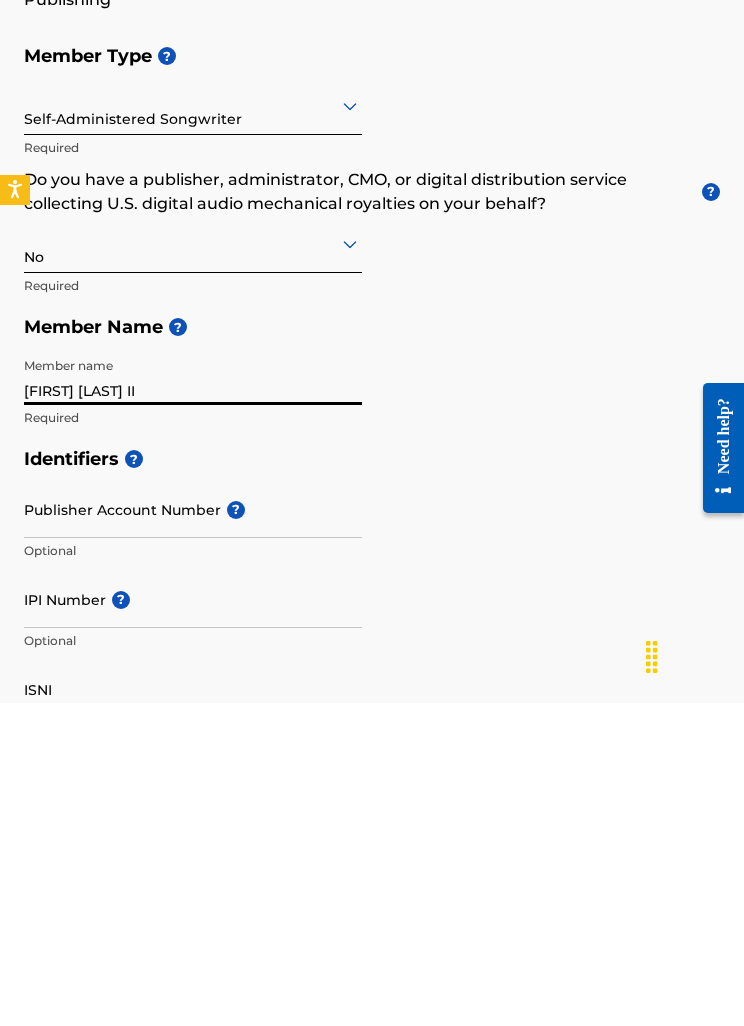 type on "[FIRST] [LAST] II" 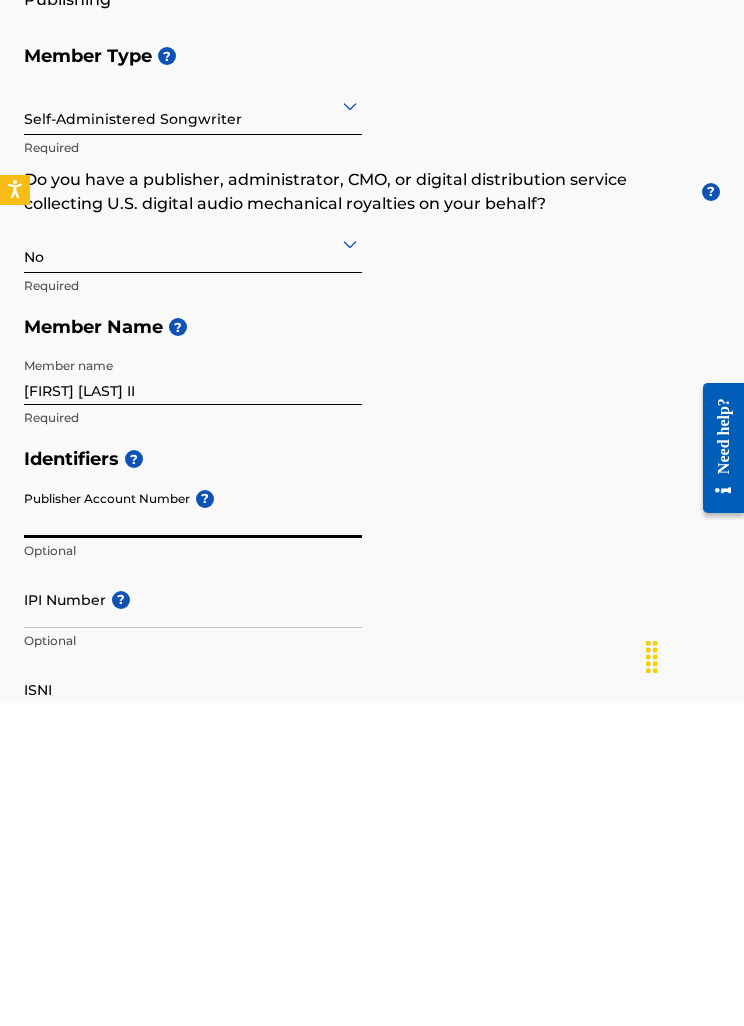 click on "IPI Number ?" at bounding box center [193, 922] 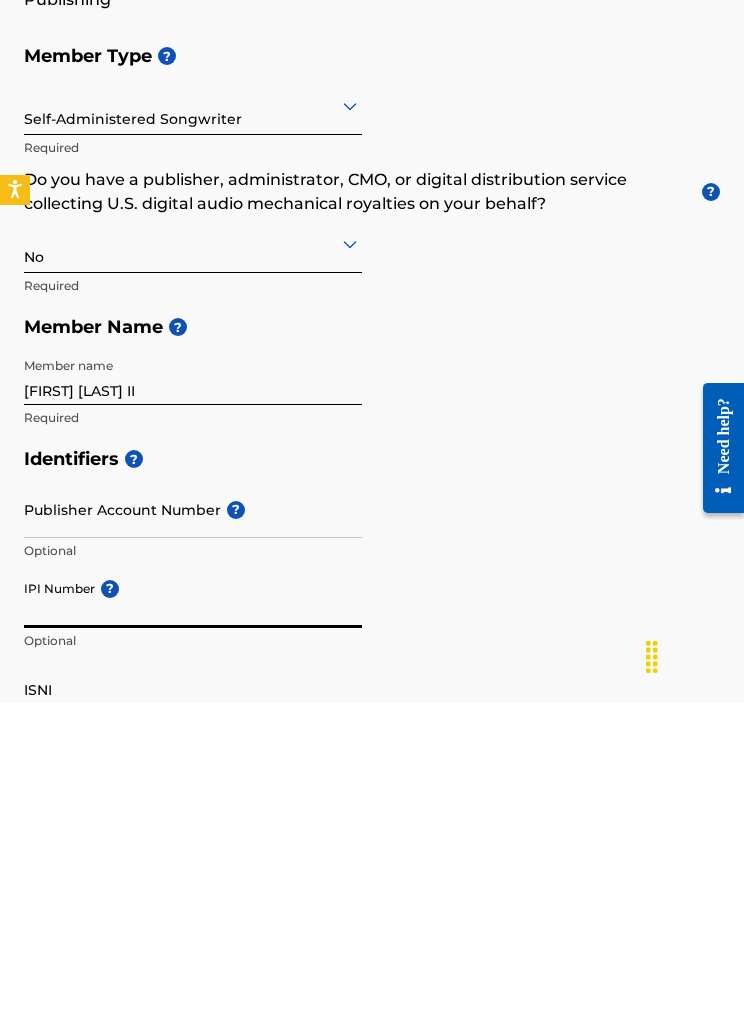 click on "IPI Number ?" at bounding box center (193, 922) 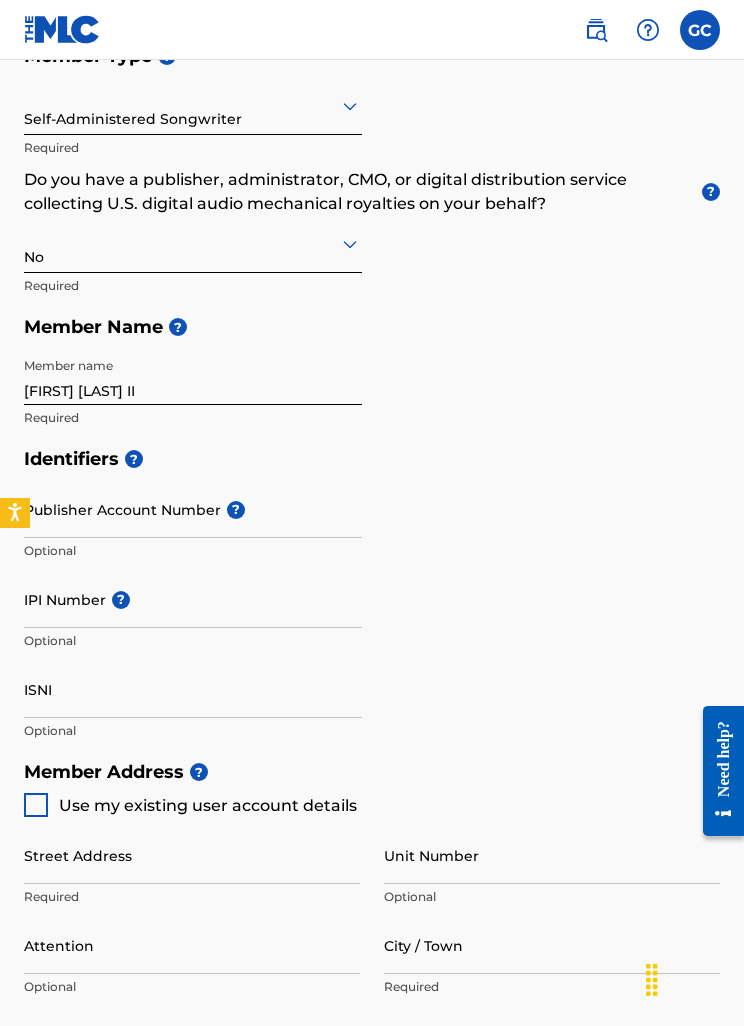 click on "IPI Number ?" at bounding box center (193, 599) 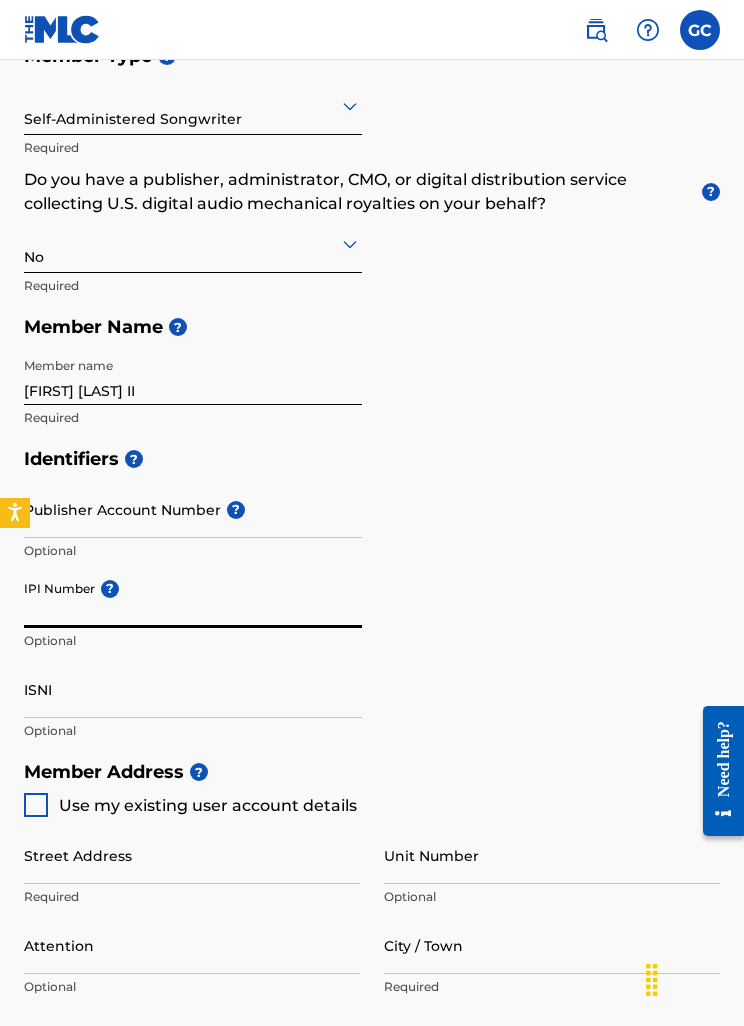 click on "IPI Number ?" at bounding box center (193, 599) 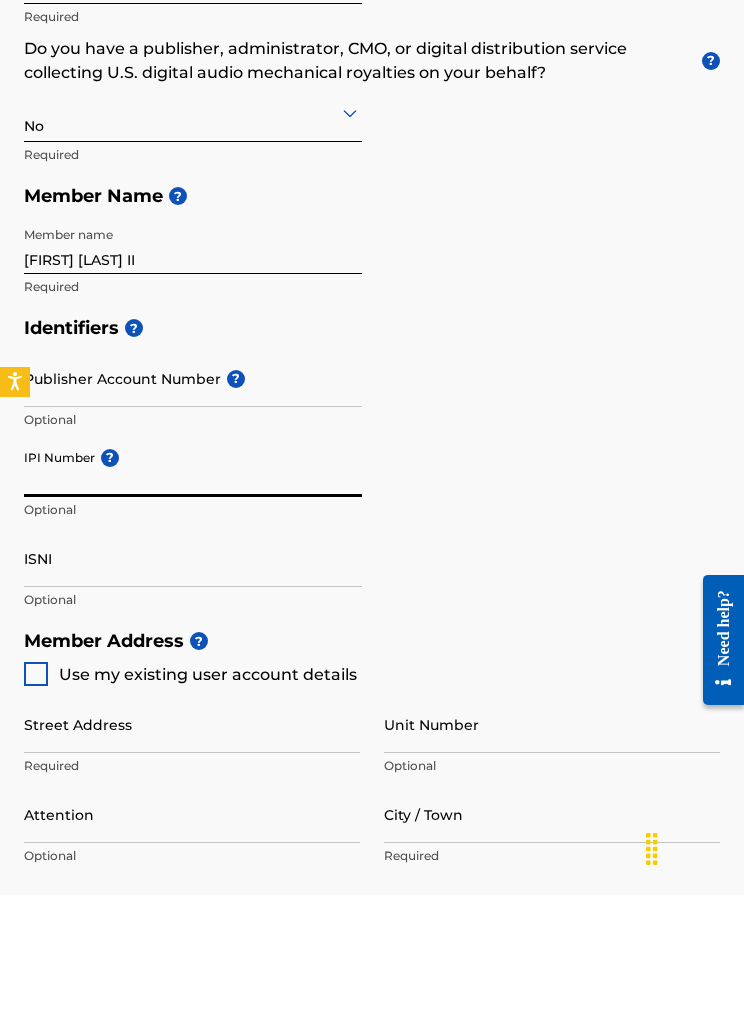 click on "ISNI" at bounding box center [193, 689] 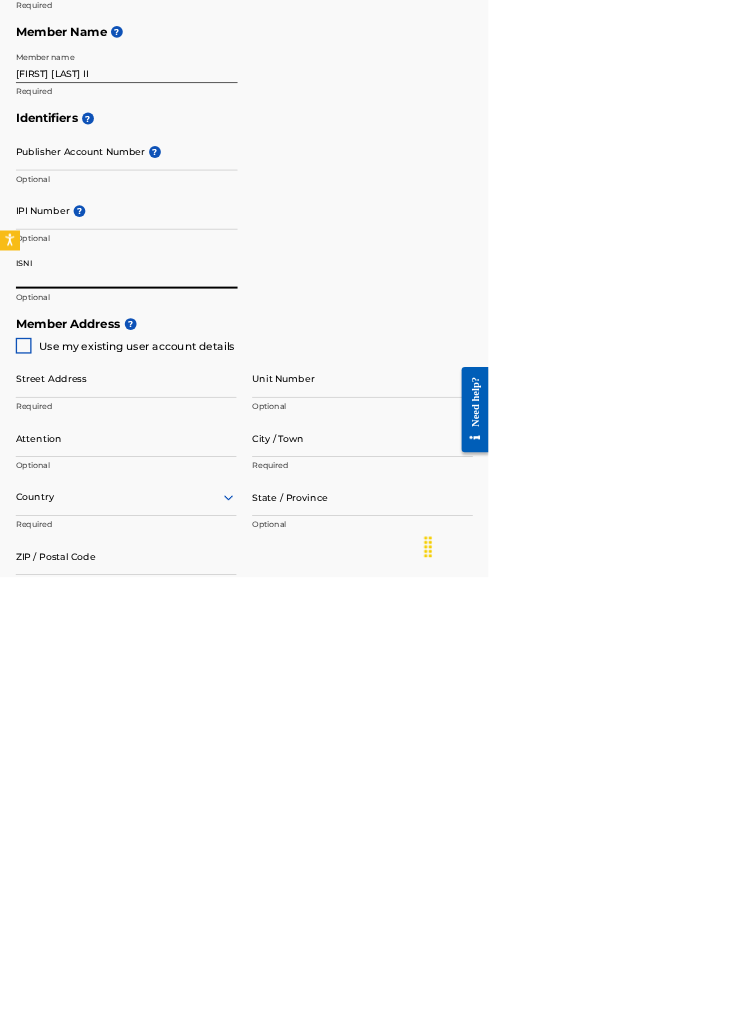 scroll, scrollTop: 323, scrollLeft: 0, axis: vertical 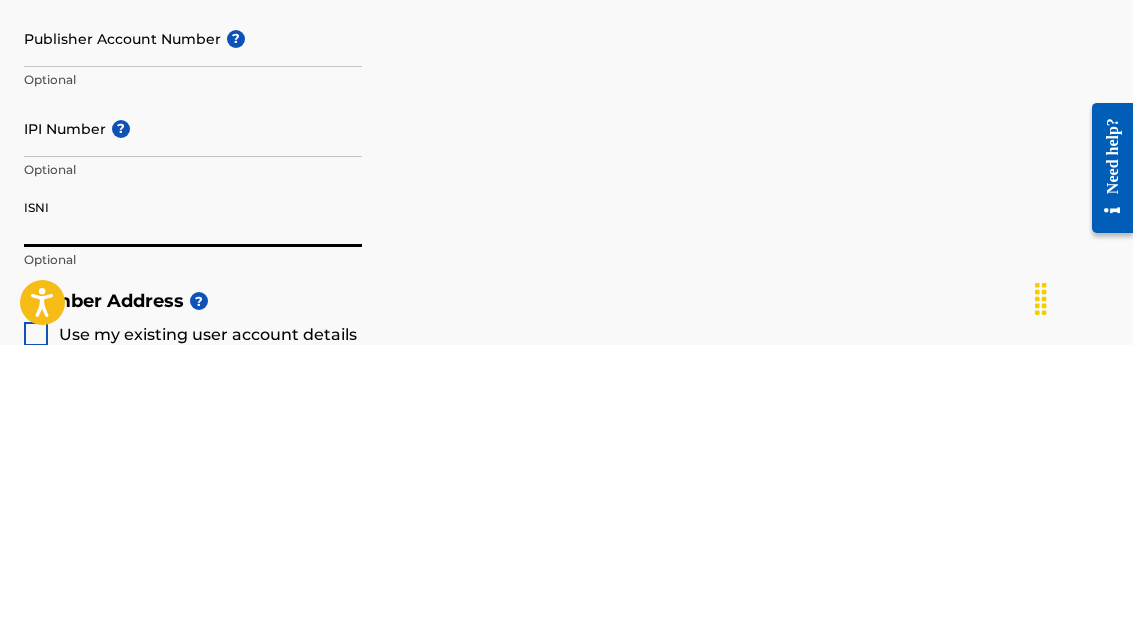 click on "IPI Number ?" at bounding box center [193, 420] 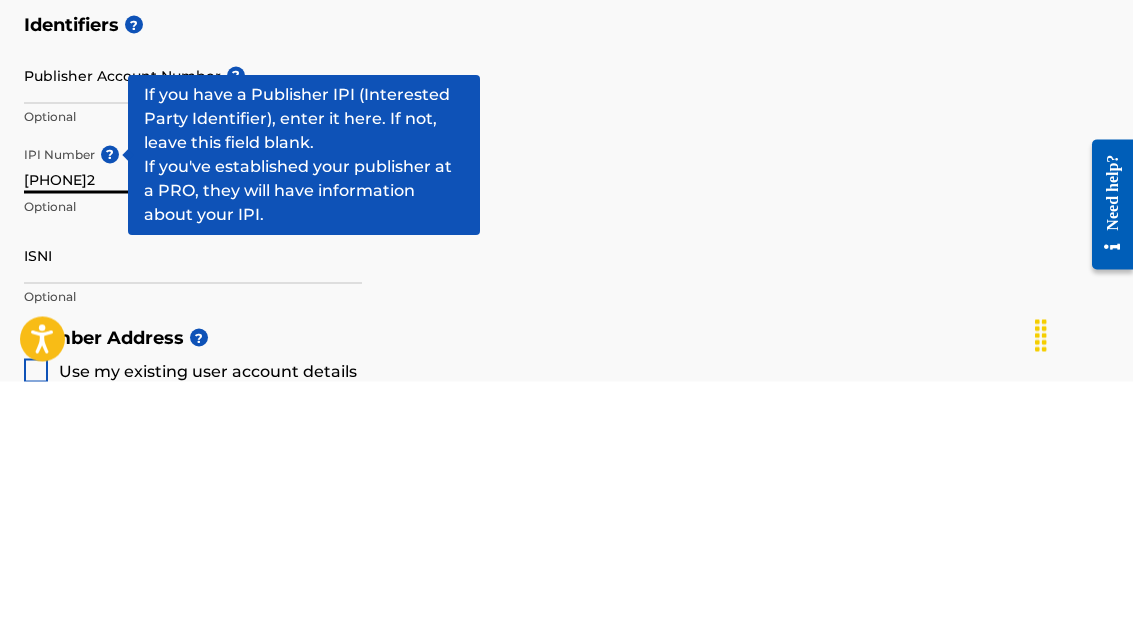 type on "[PHONE]2" 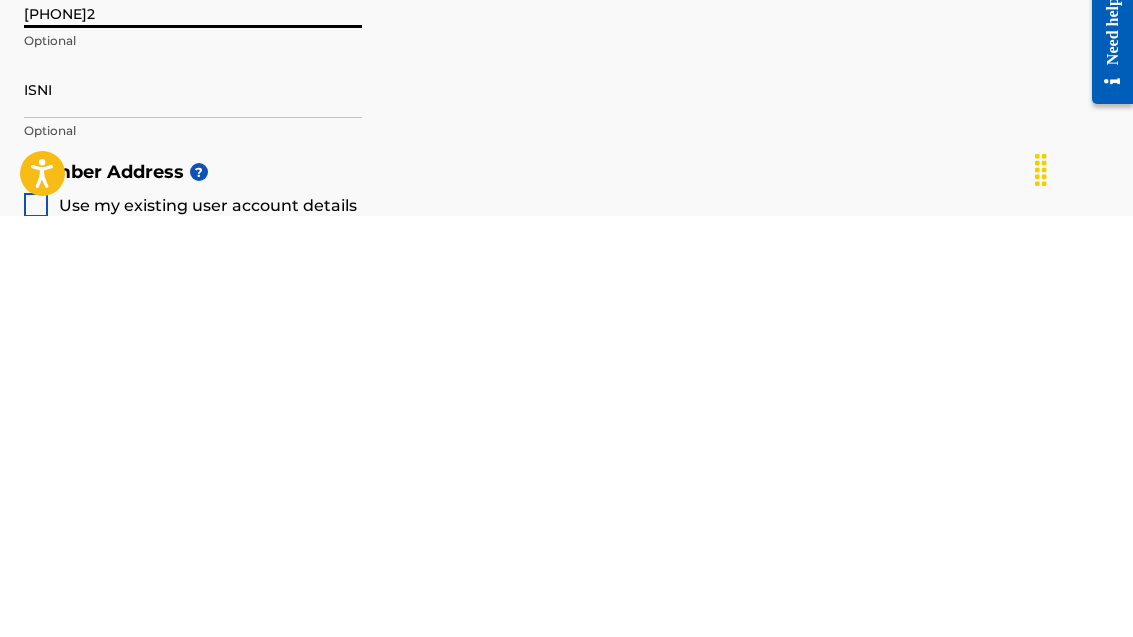 click on "Identifiers ? Publisher Account Number ? Optional IPI Number ? 01183217762 Optional ISNI Optional" at bounding box center (566, 415) 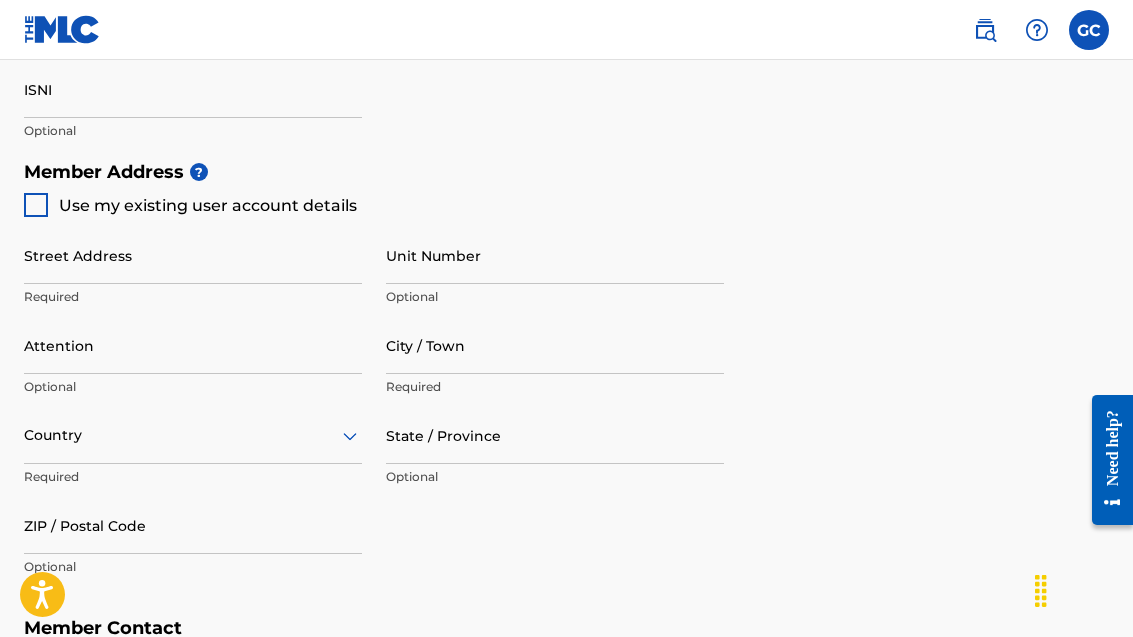 click at bounding box center (36, 205) 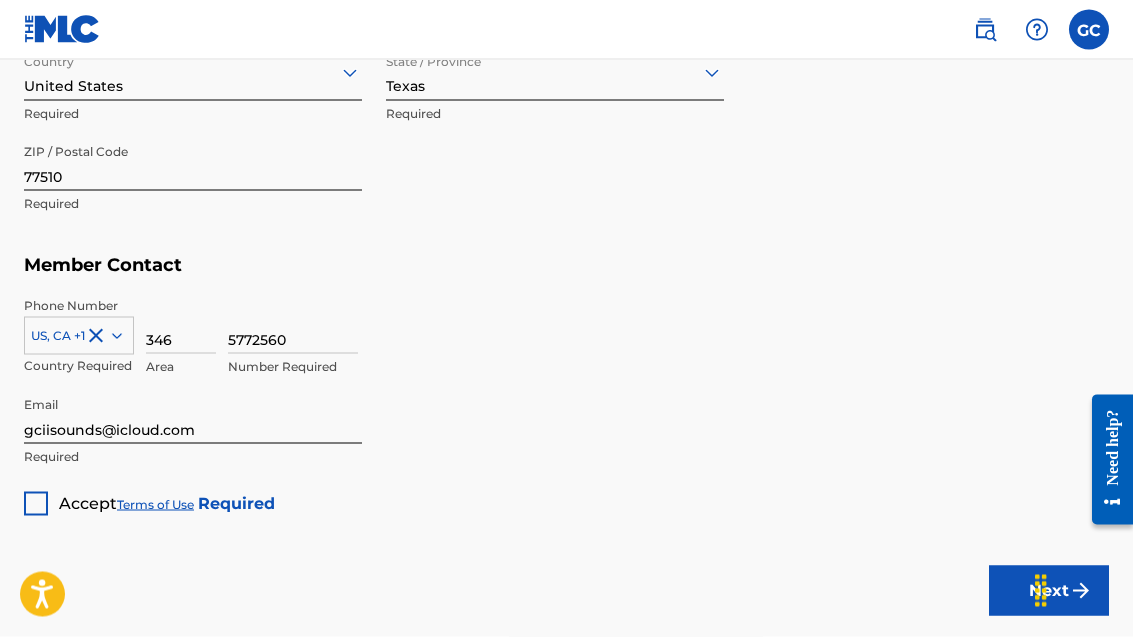 scroll, scrollTop: 1241, scrollLeft: 0, axis: vertical 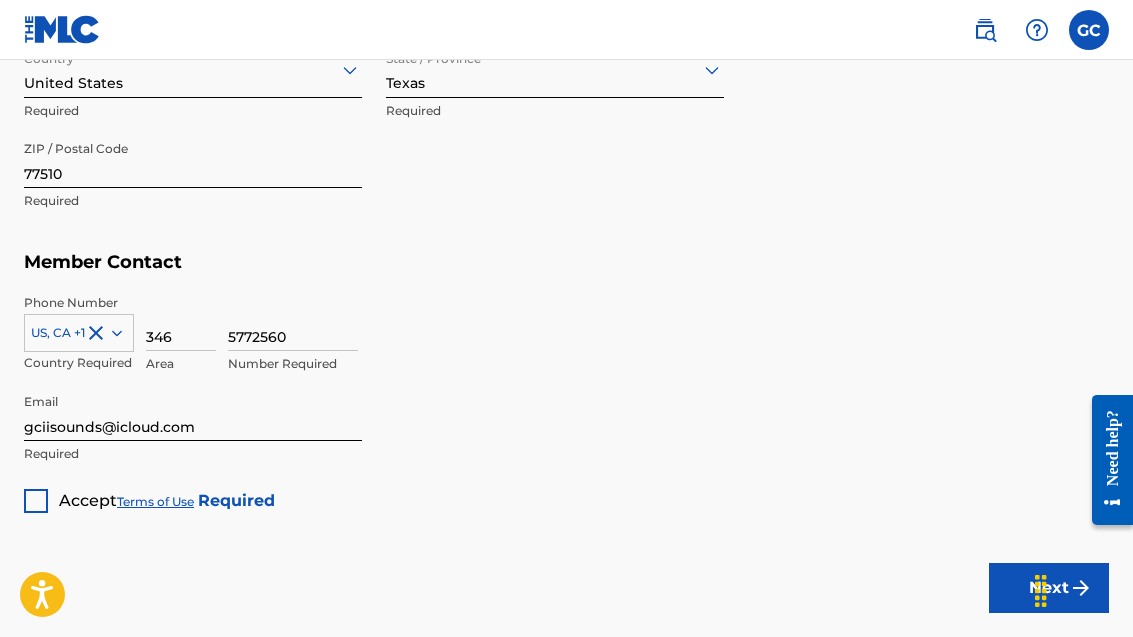 click at bounding box center [36, 501] 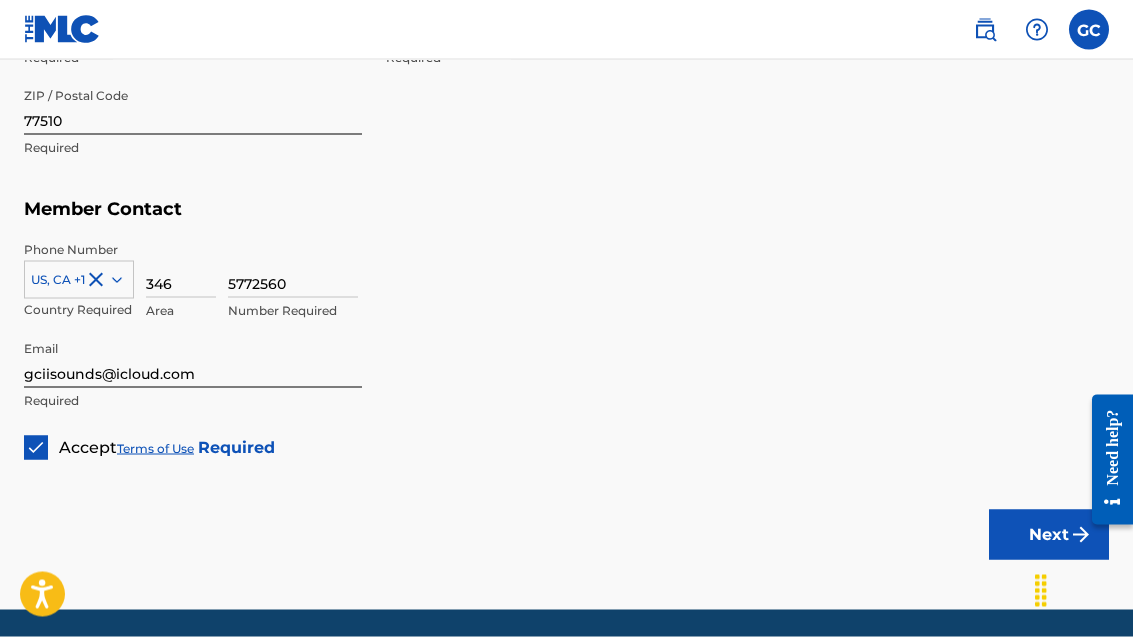 scroll, scrollTop: 1296, scrollLeft: 0, axis: vertical 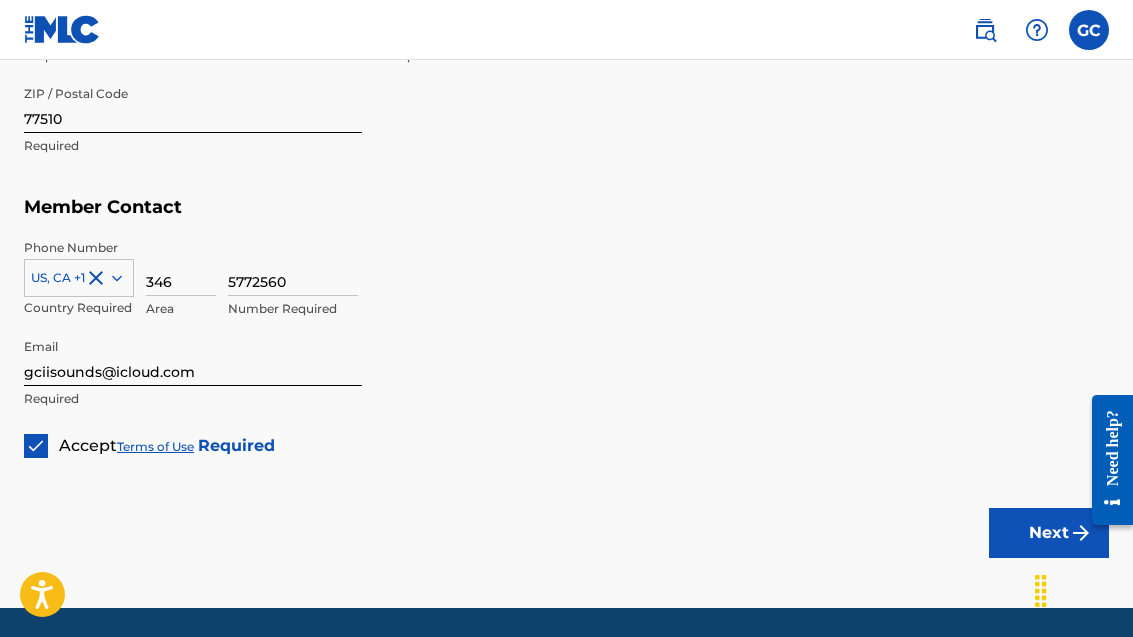 click on "Next" at bounding box center [1049, 533] 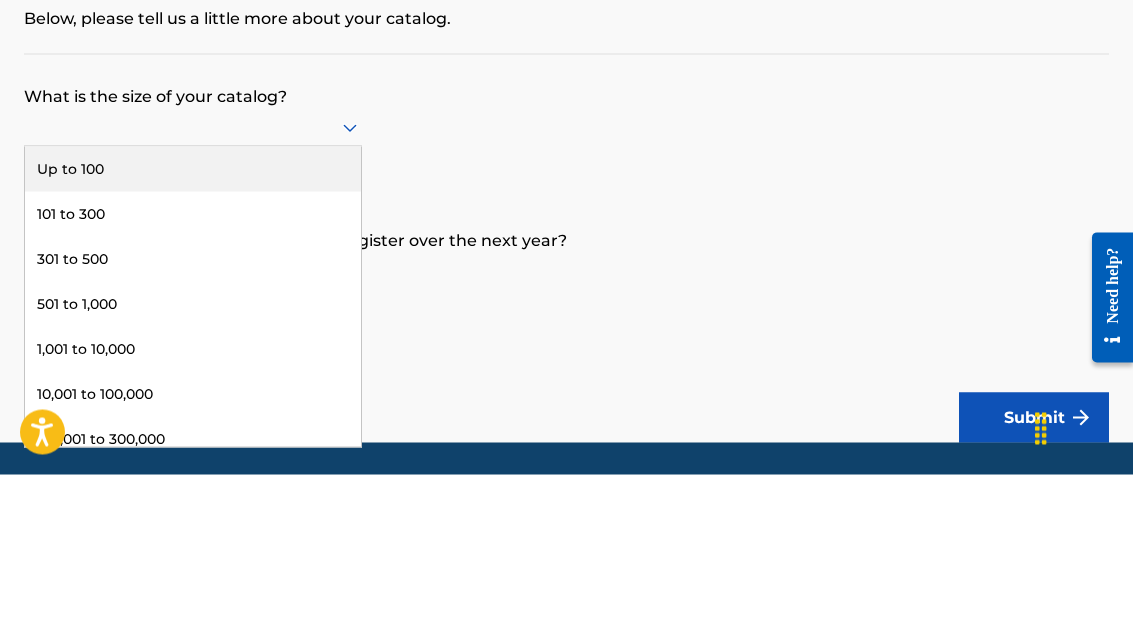 click on "Up to 100" at bounding box center [193, 331] 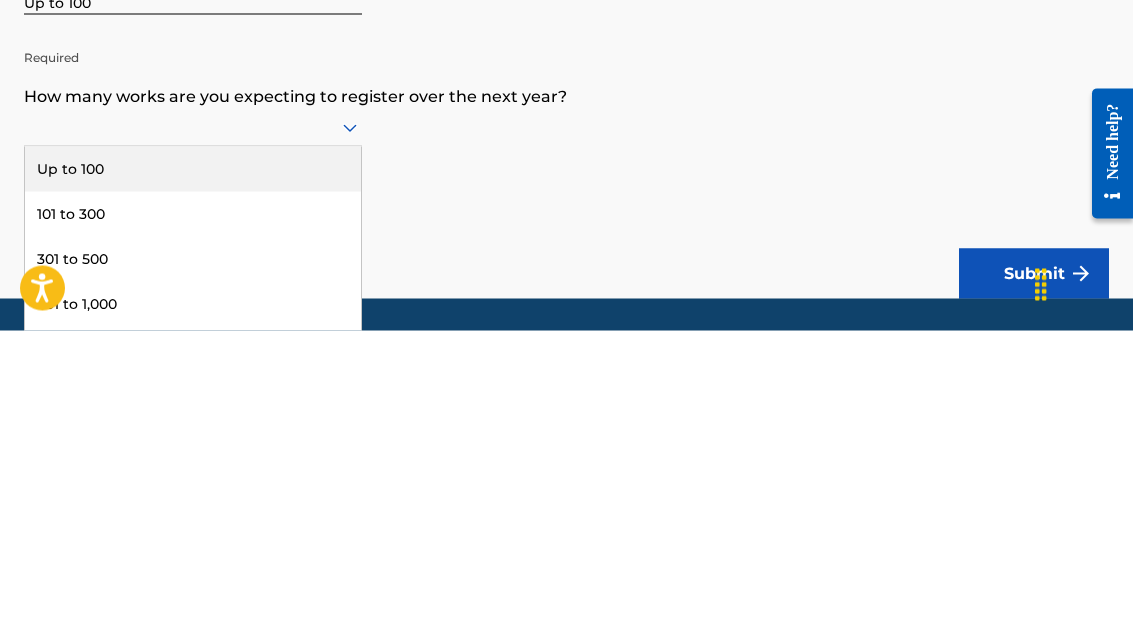 click on "Up to 100" at bounding box center (193, 475) 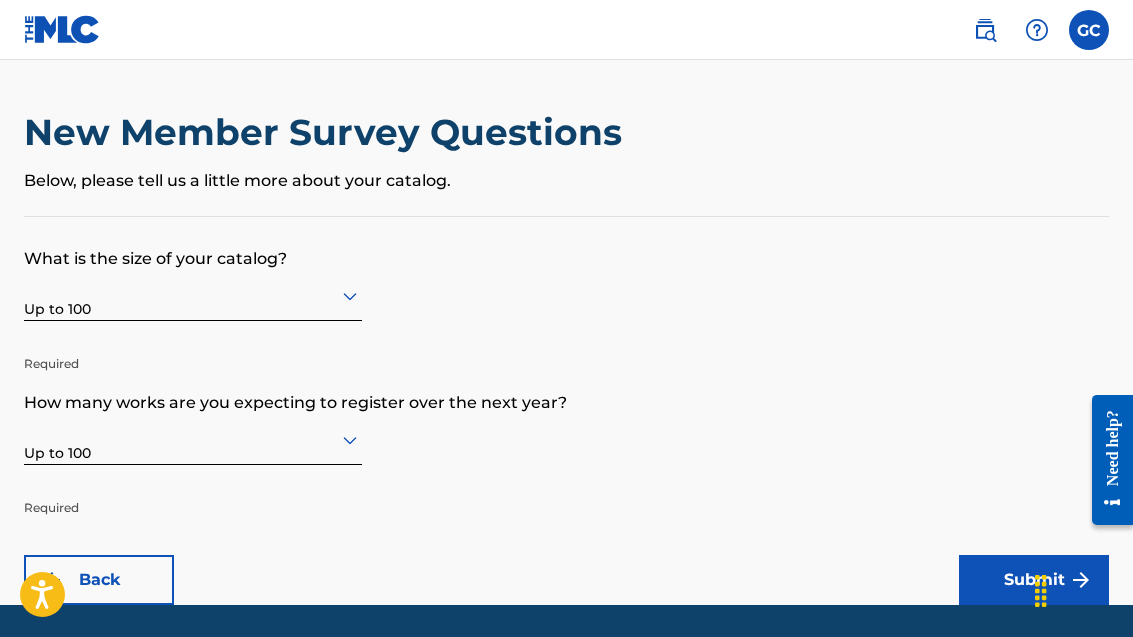 click on "Submit" at bounding box center [1034, 580] 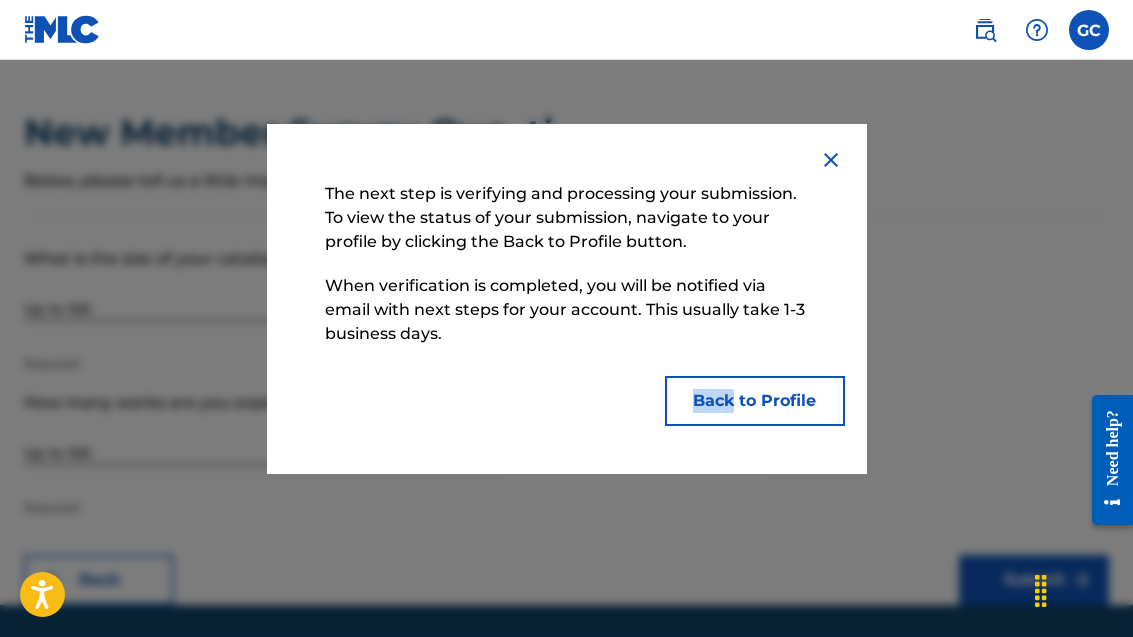 click on "Back to Profile" at bounding box center [755, 401] 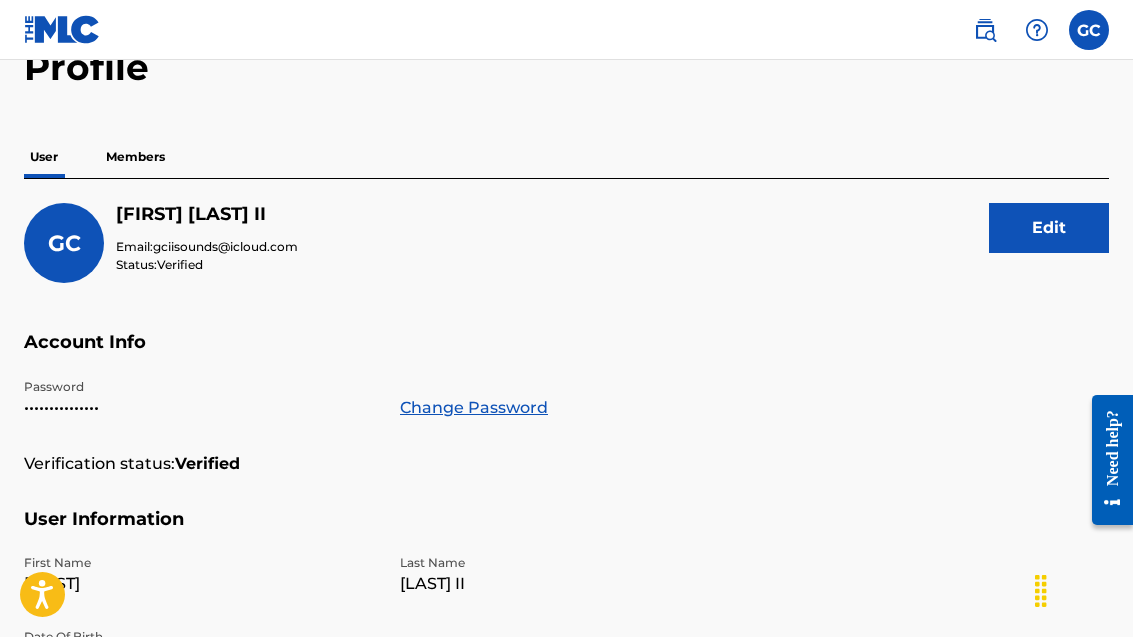 scroll, scrollTop: 0, scrollLeft: 0, axis: both 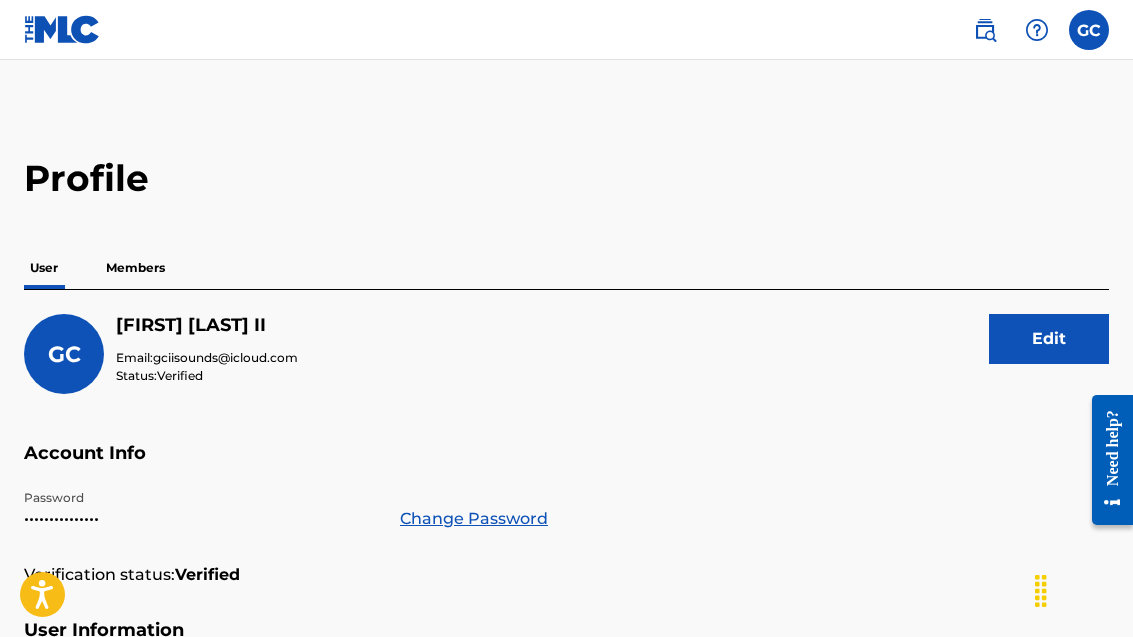 click on "Members" at bounding box center (135, 268) 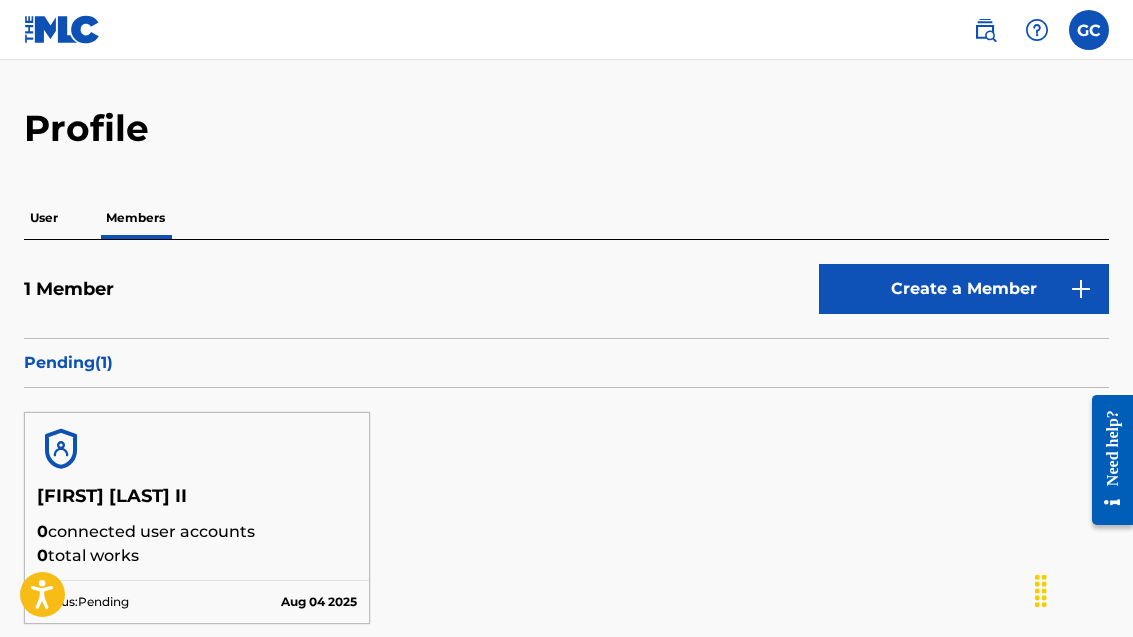 scroll, scrollTop: 0, scrollLeft: 0, axis: both 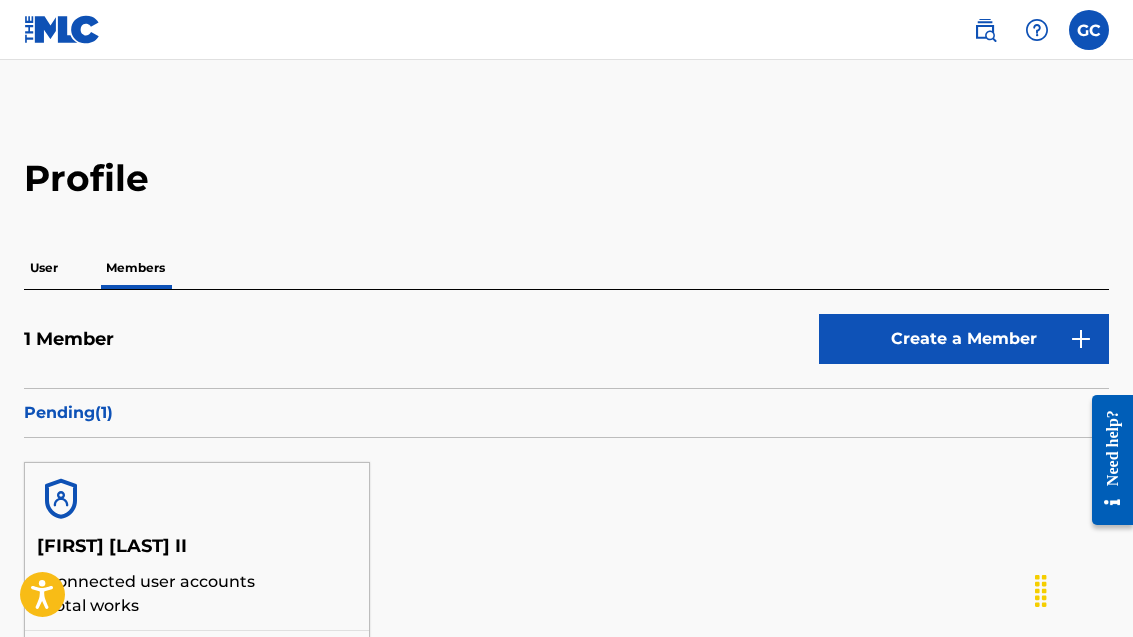 click on "User" at bounding box center (44, 268) 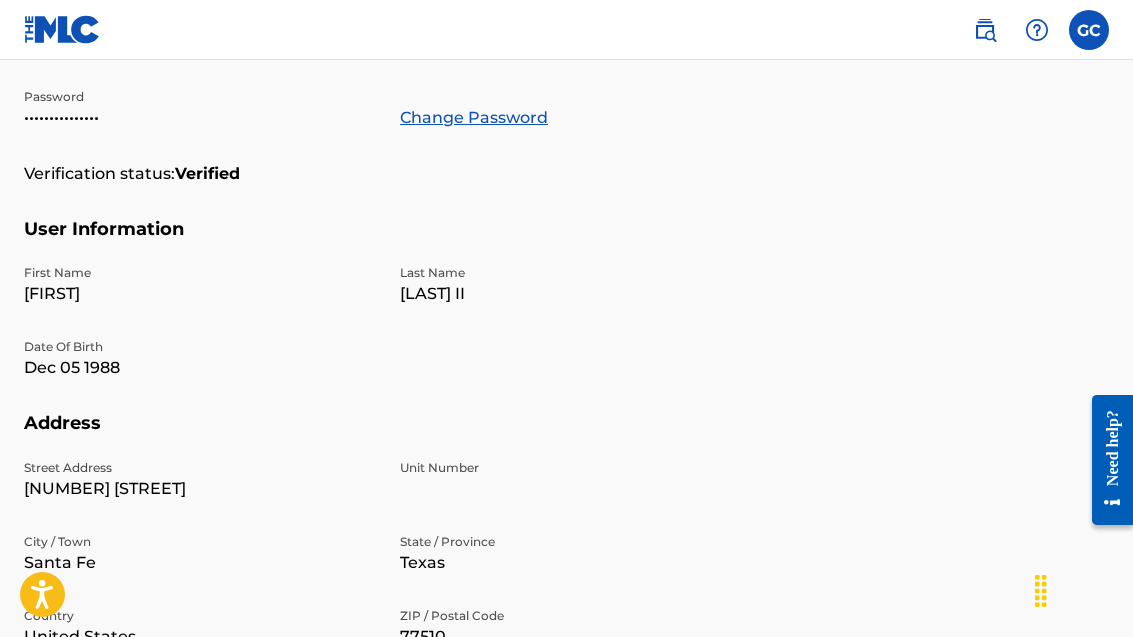 scroll, scrollTop: 0, scrollLeft: 0, axis: both 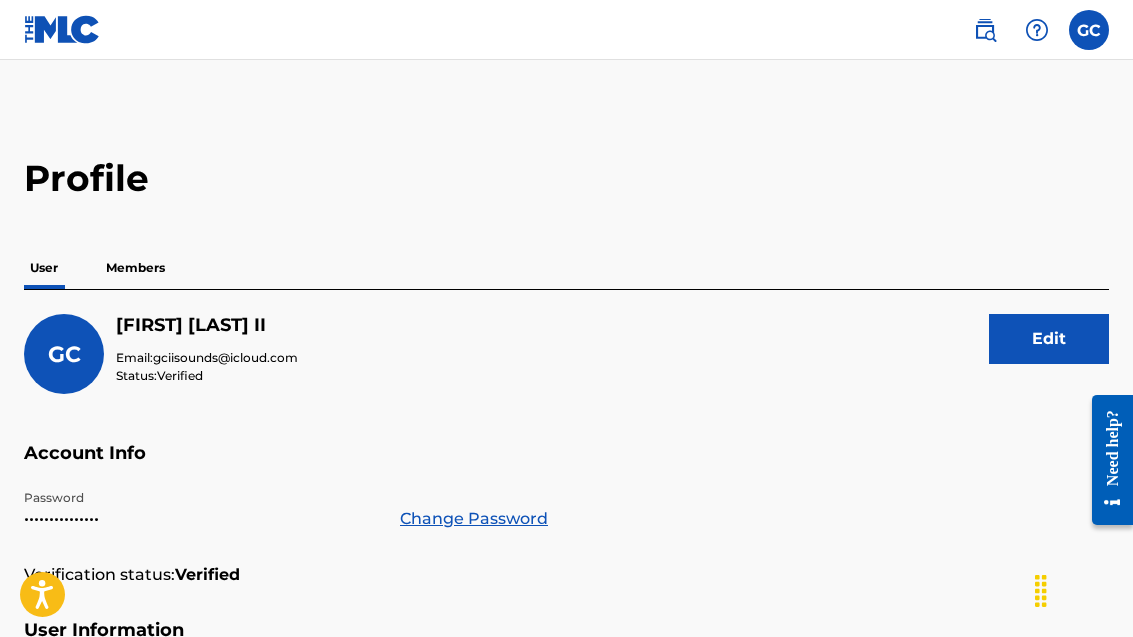 click at bounding box center (985, 30) 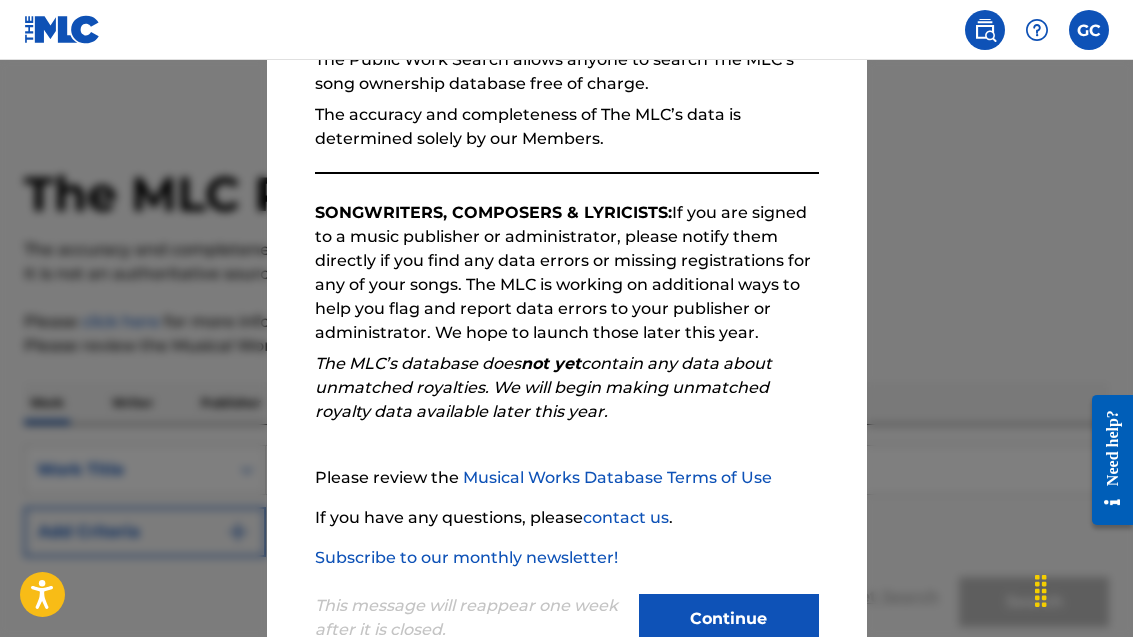 scroll, scrollTop: 214, scrollLeft: 0, axis: vertical 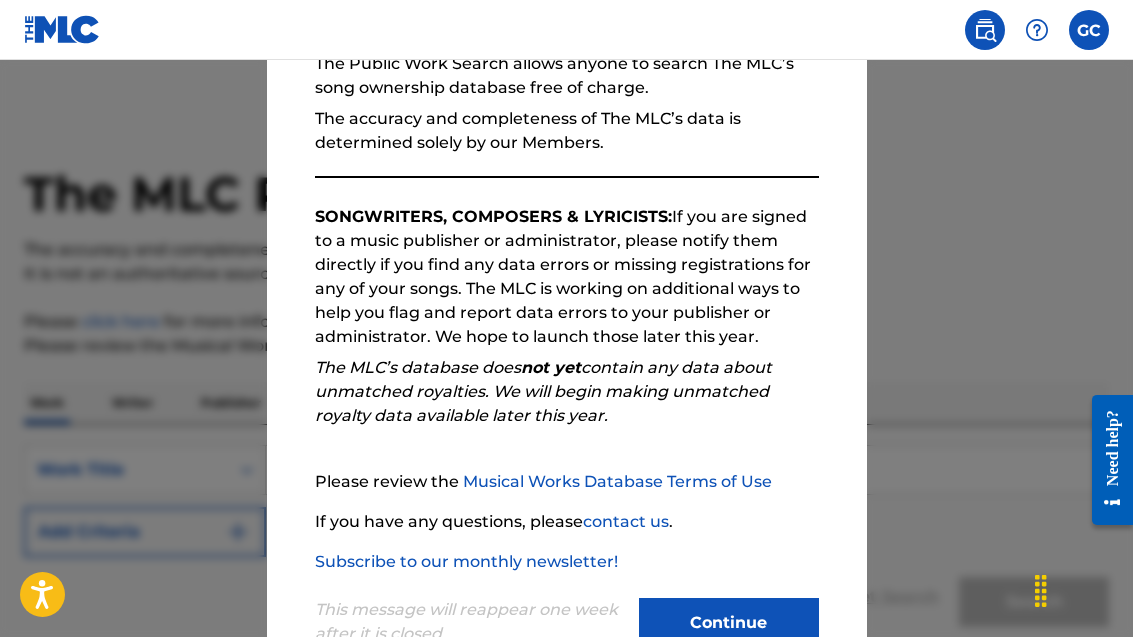 click on "Continue" at bounding box center (729, 623) 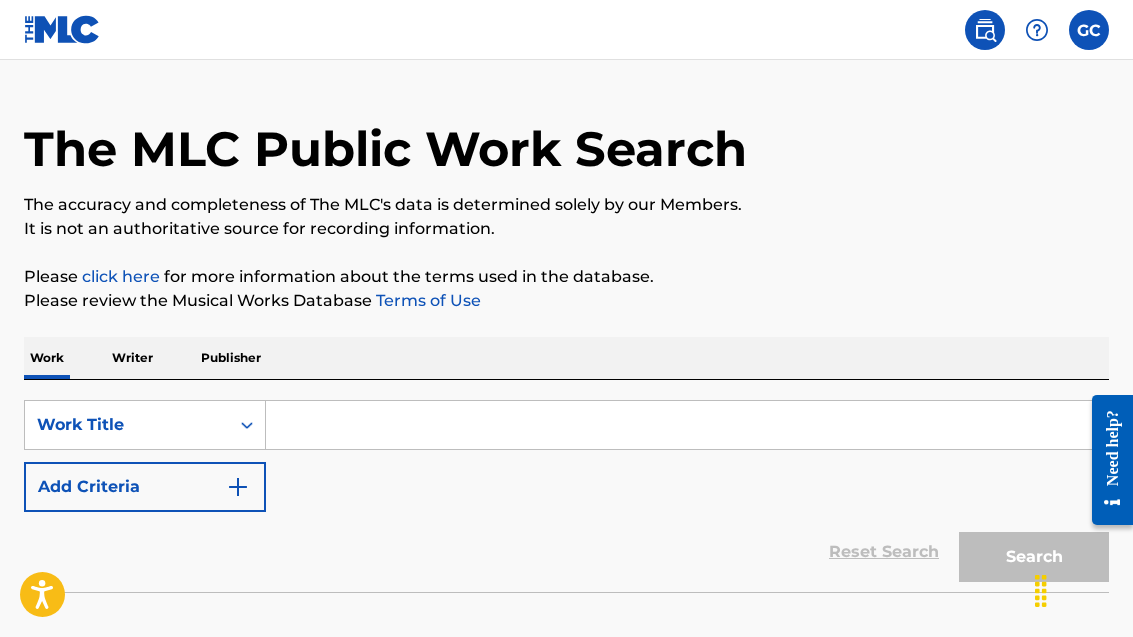 scroll, scrollTop: 105, scrollLeft: 0, axis: vertical 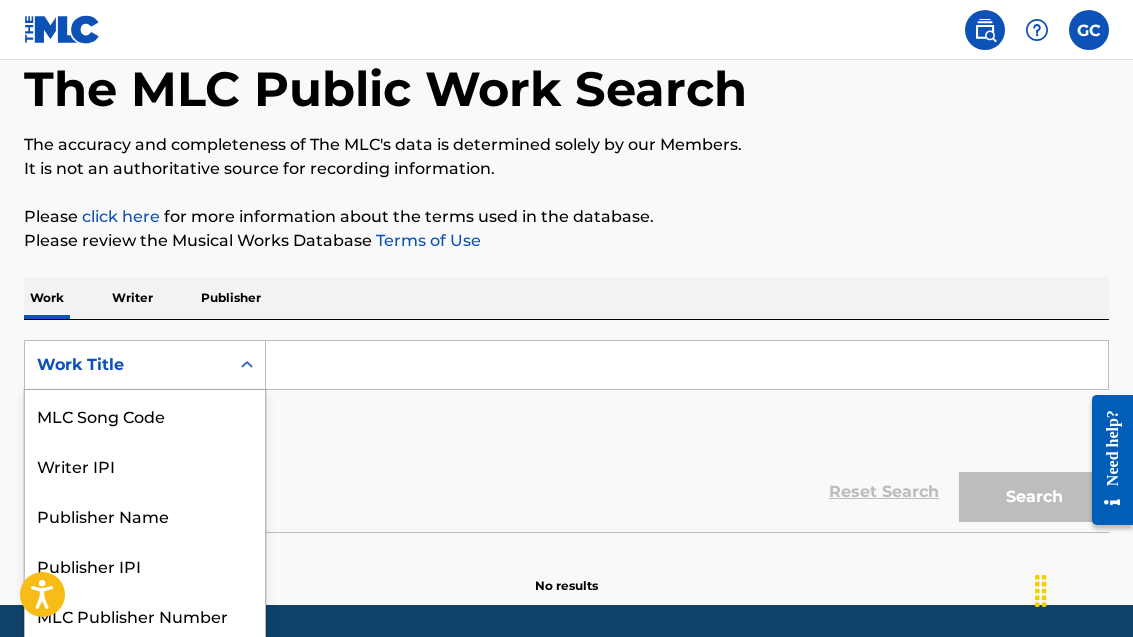 click at bounding box center [687, 365] 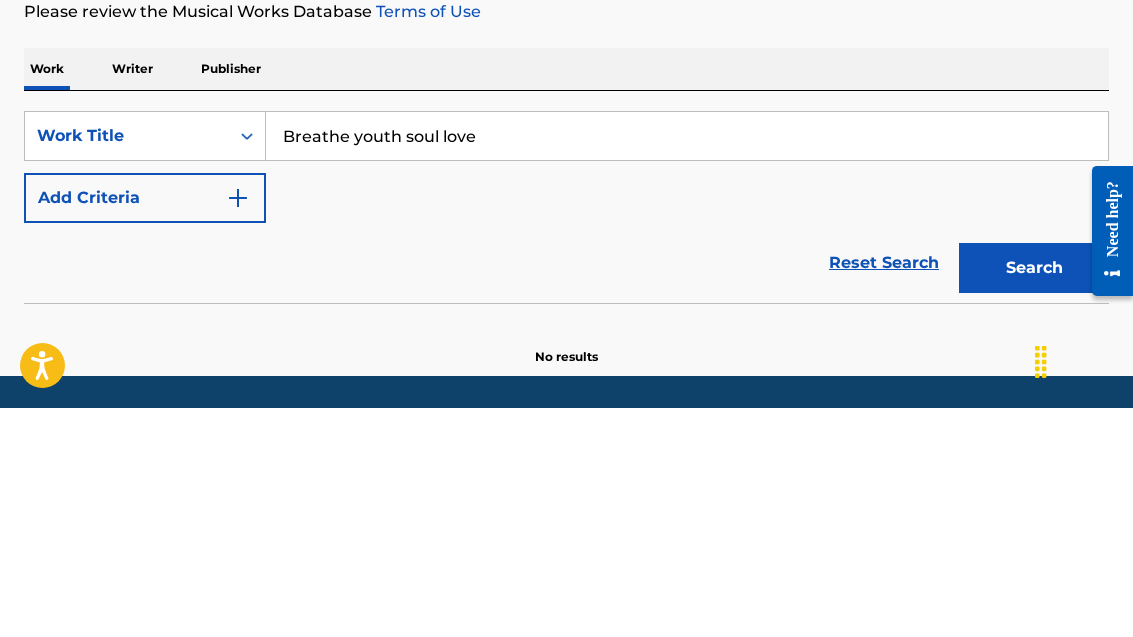type on "Breathe youth soul love" 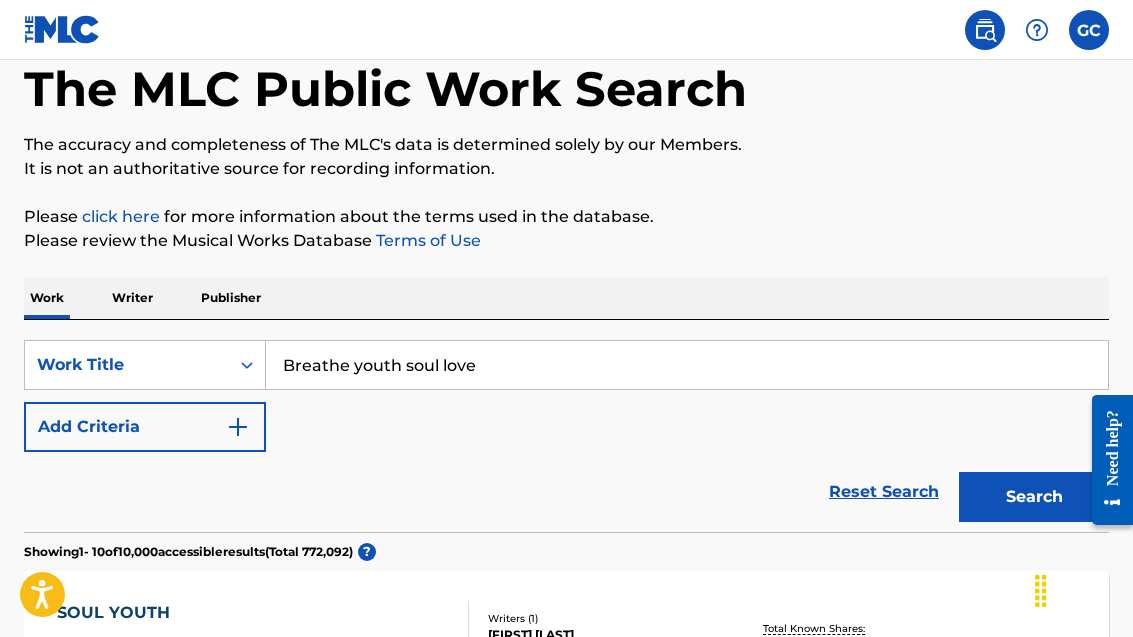 click on "Writer" at bounding box center [132, 298] 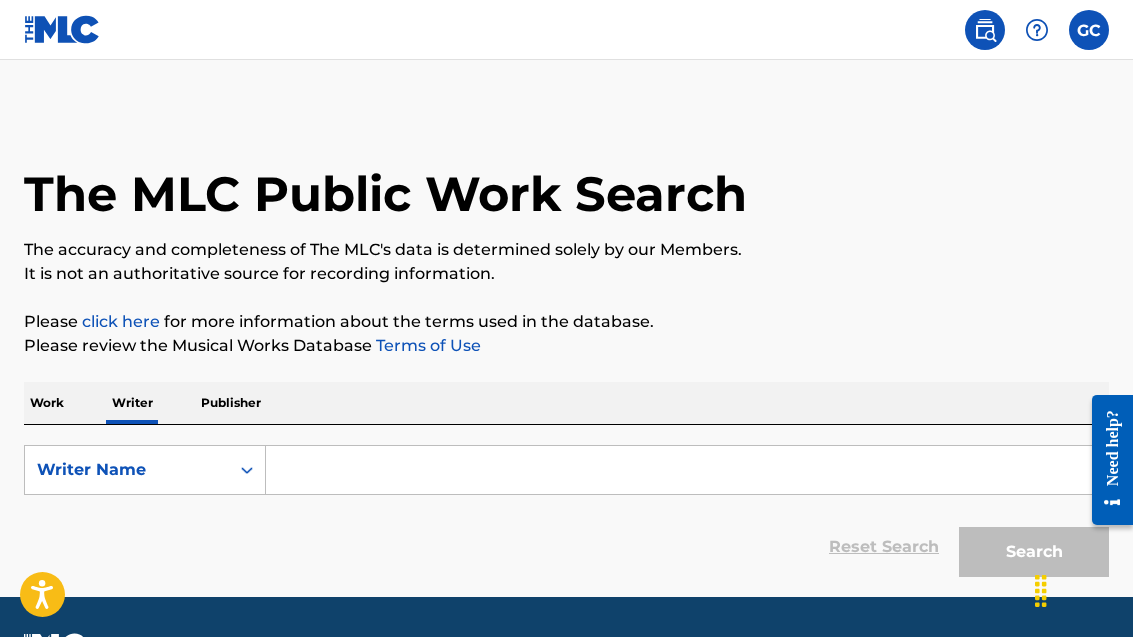 click on "Publisher" at bounding box center [231, 403] 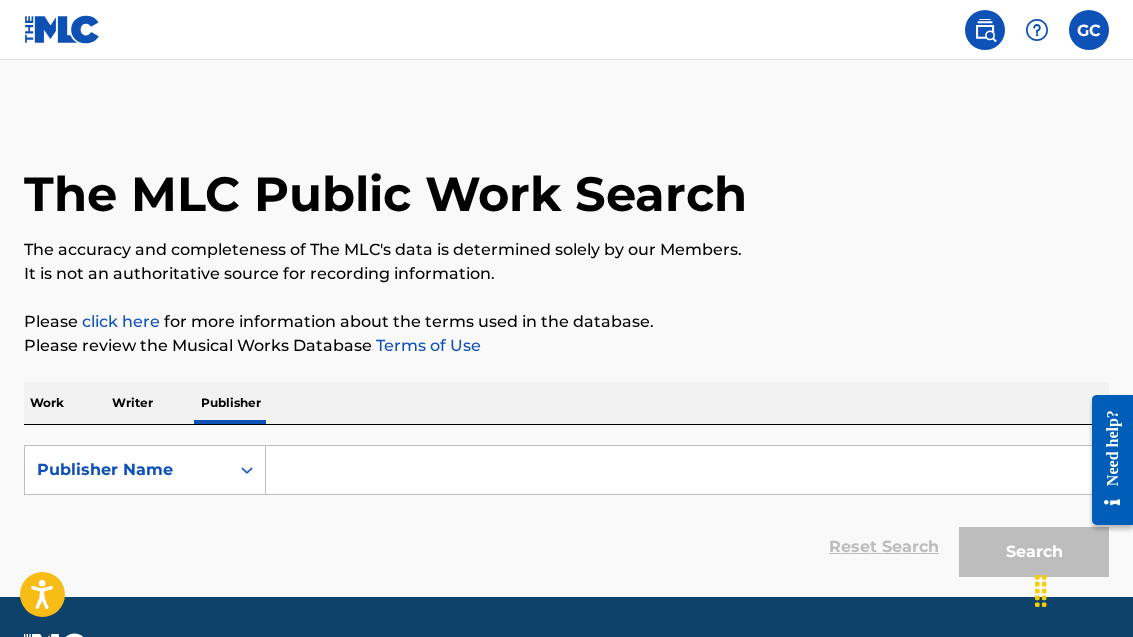 click on "Publisher" at bounding box center [231, 403] 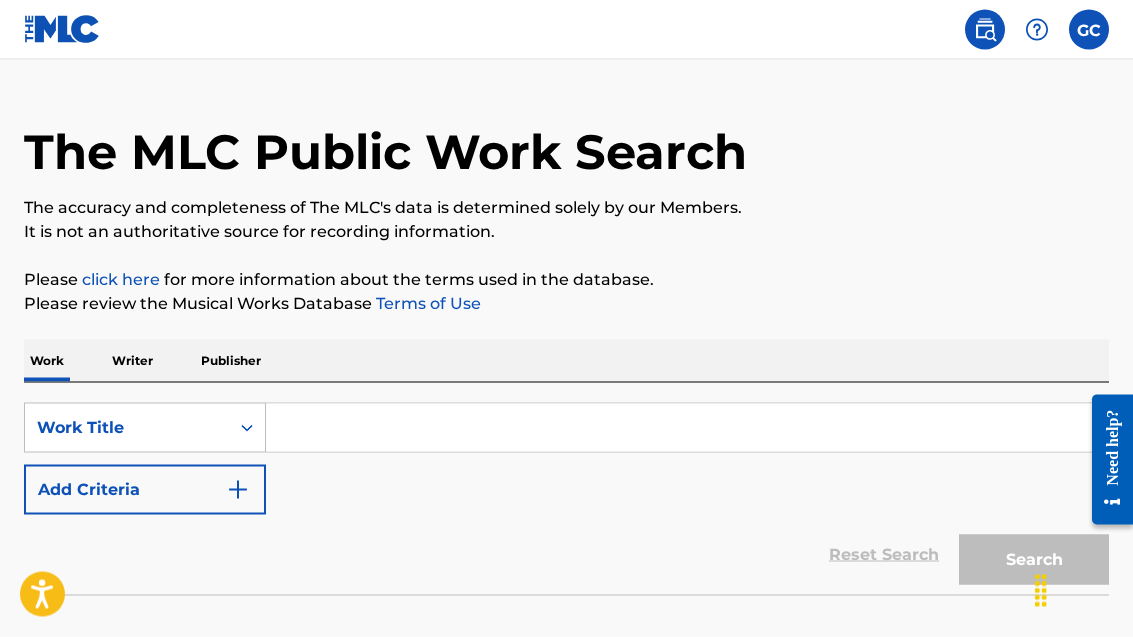 scroll, scrollTop: 105, scrollLeft: 0, axis: vertical 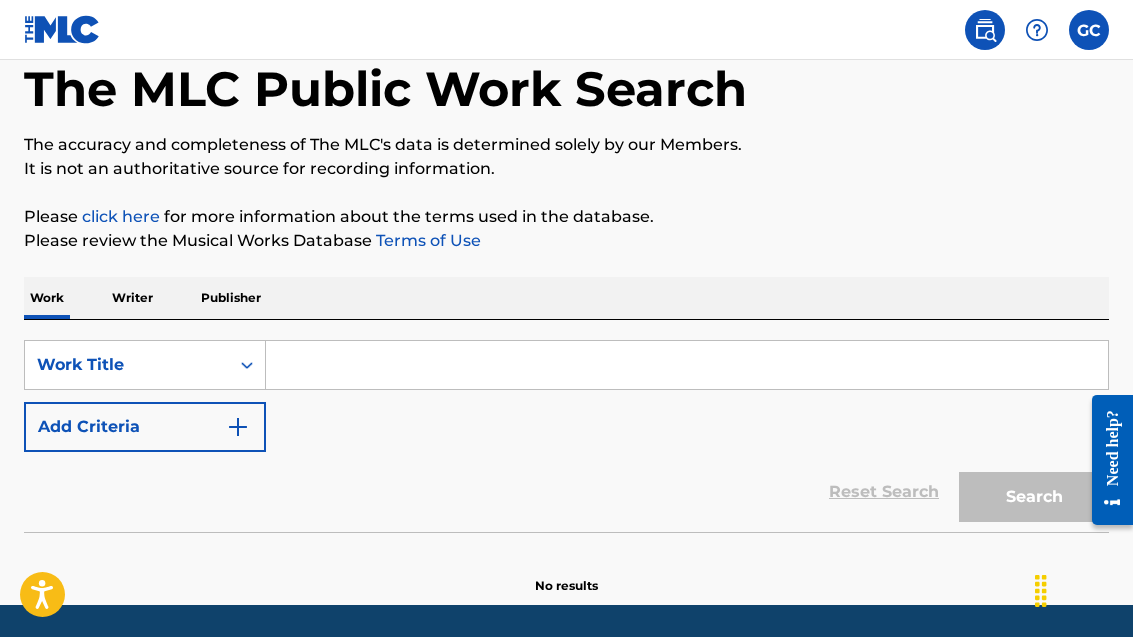 click at bounding box center (687, 365) 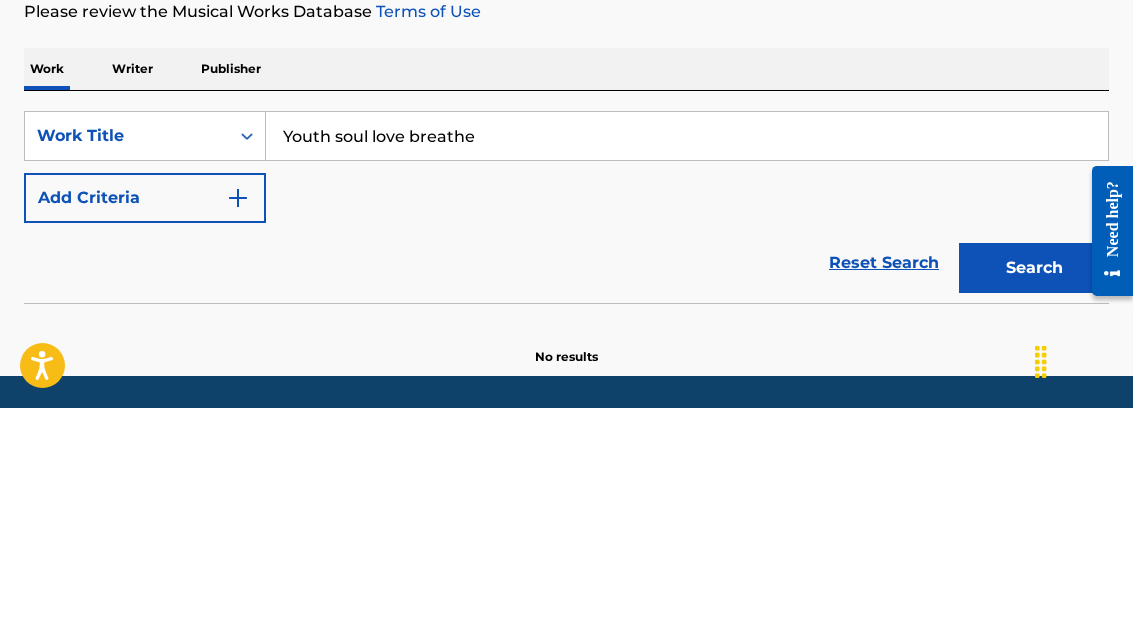 type on "Youth soul love breathe" 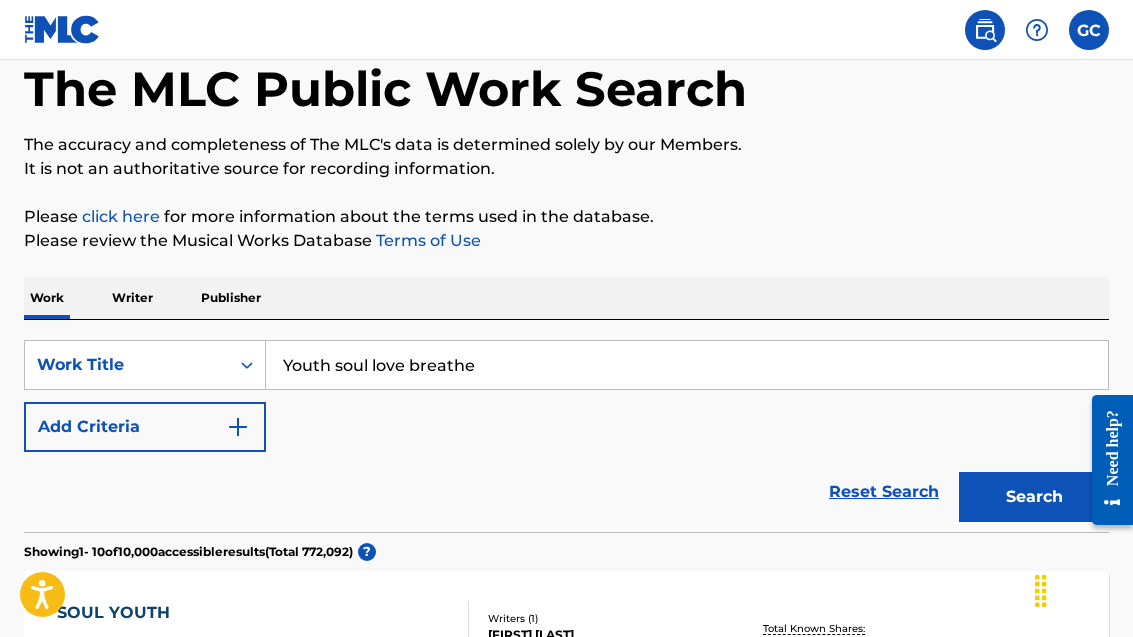 click on "Writer" at bounding box center (132, 298) 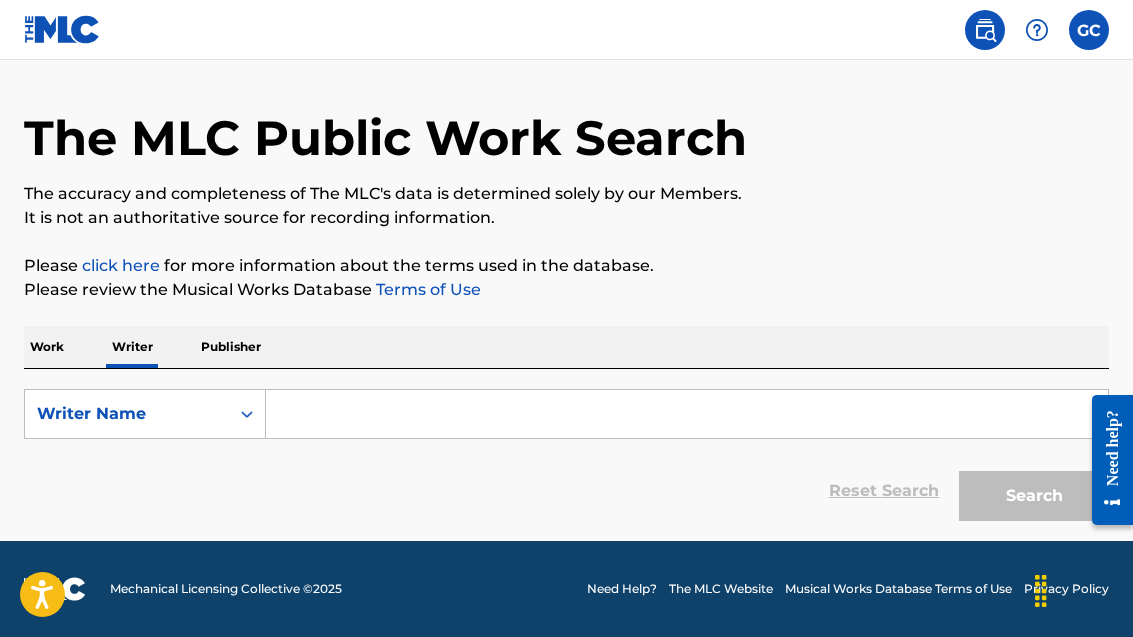 scroll, scrollTop: 0, scrollLeft: 0, axis: both 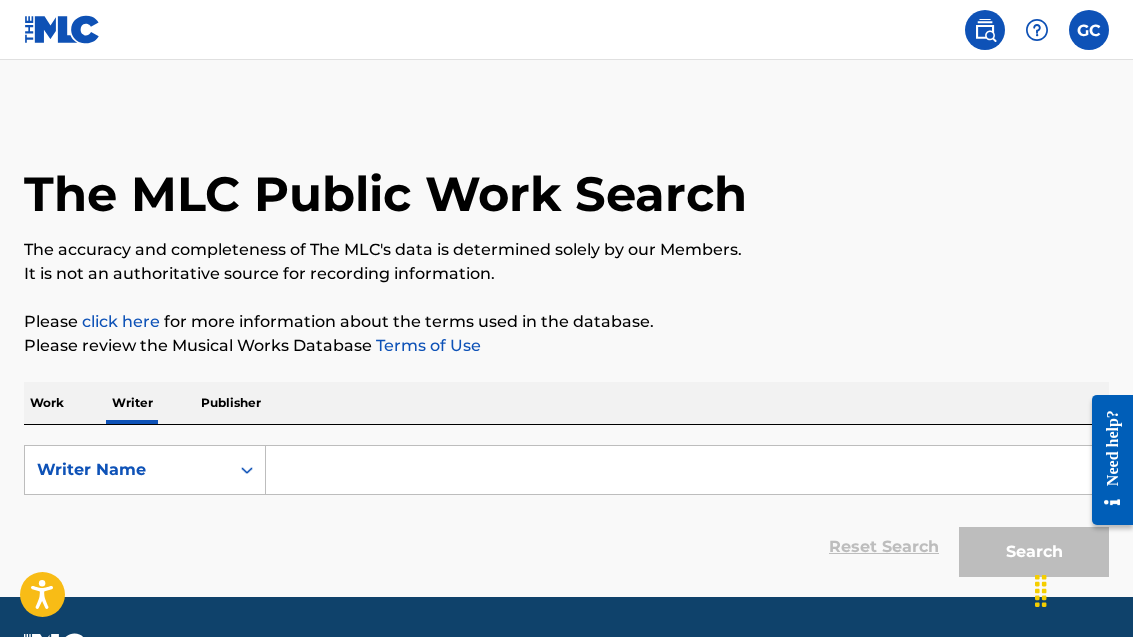 click on "Publisher" at bounding box center [231, 403] 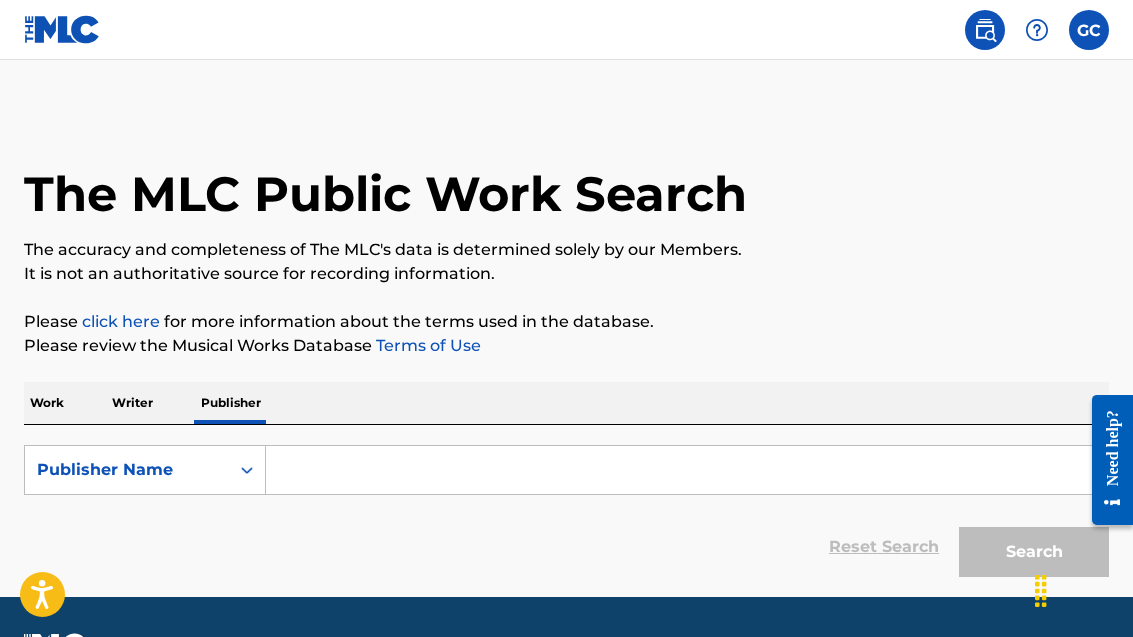 click on "Work" at bounding box center [47, 403] 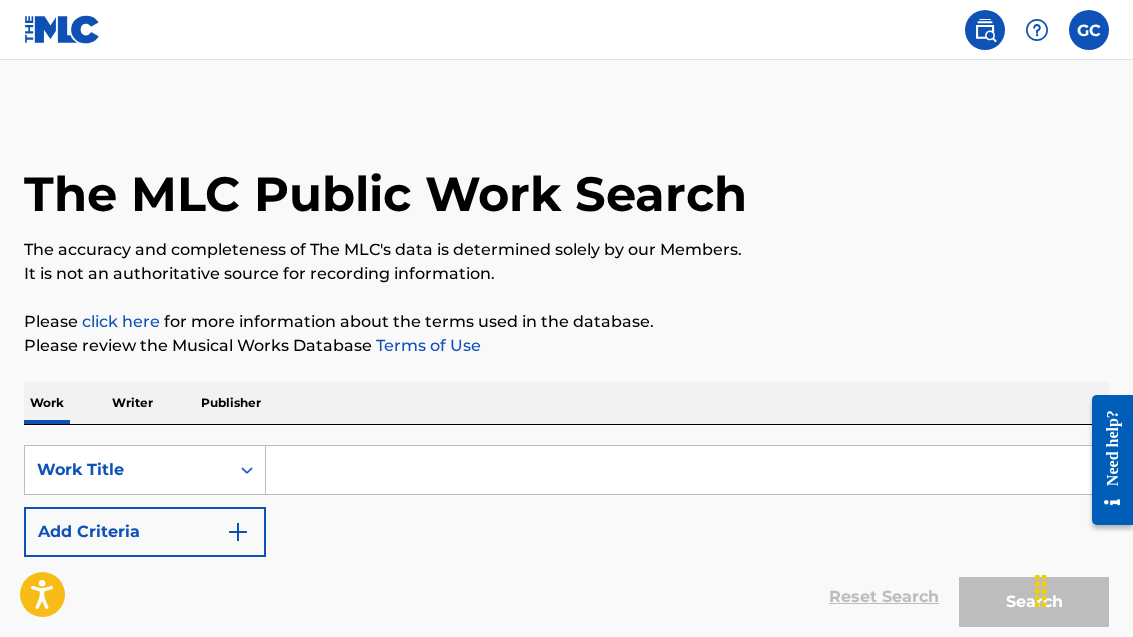 click at bounding box center (687, 470) 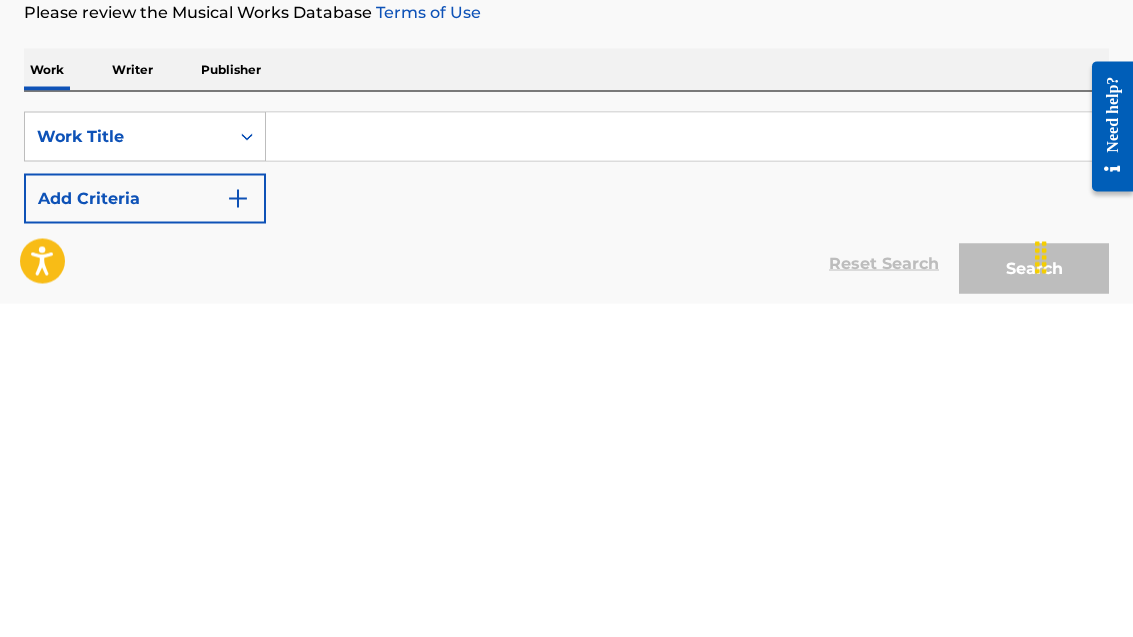 type on "B" 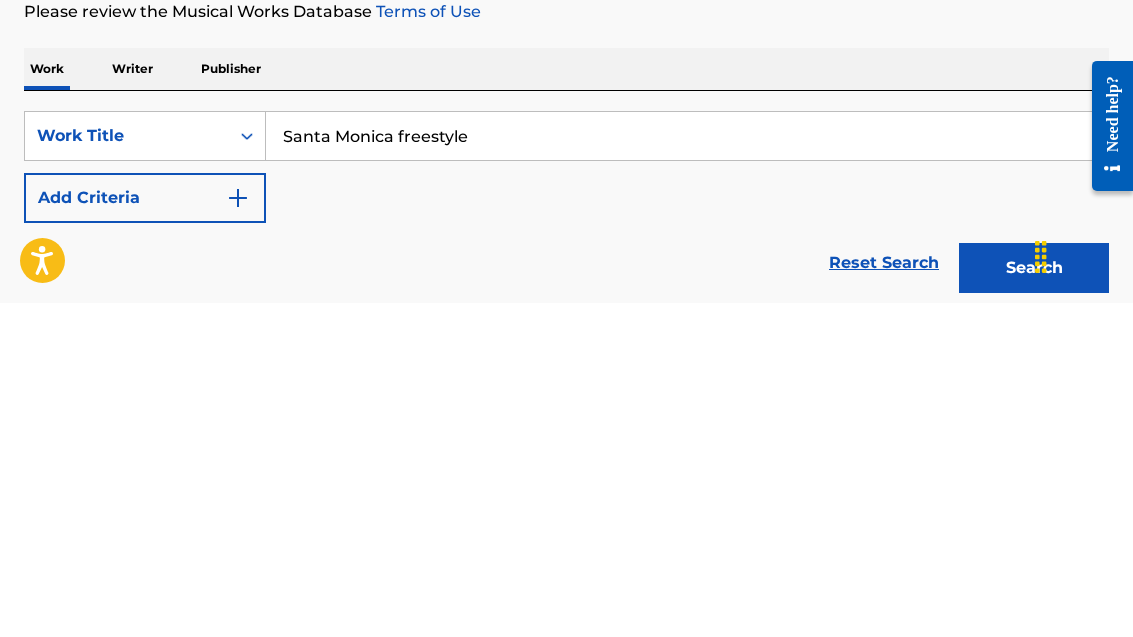 type on "Santa Monica freestyle" 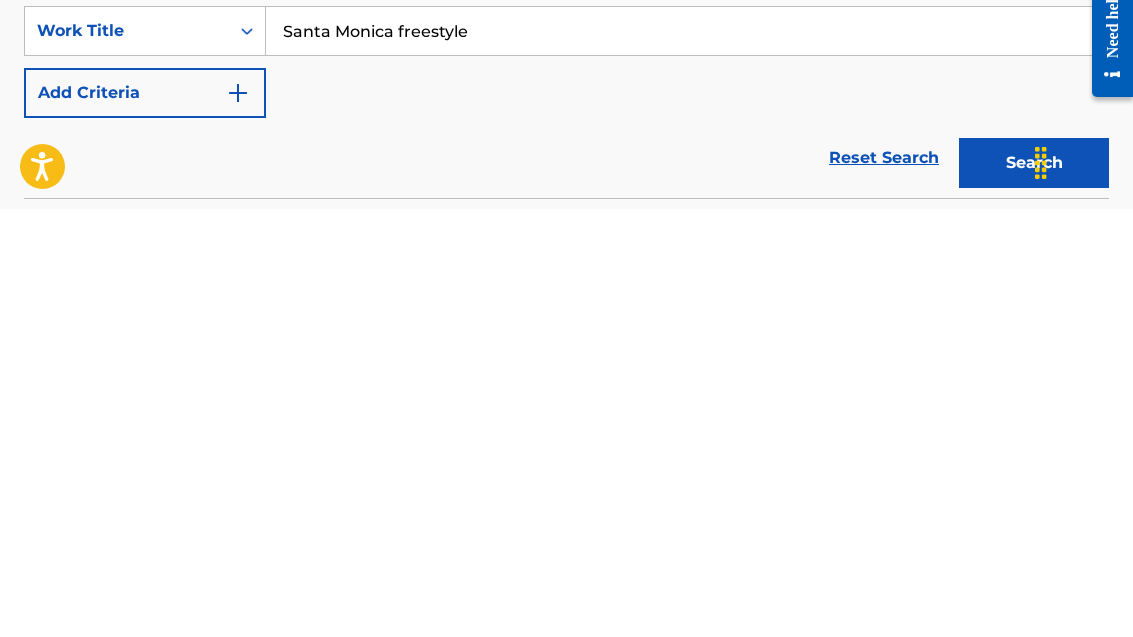 click on "Search" at bounding box center (1034, 591) 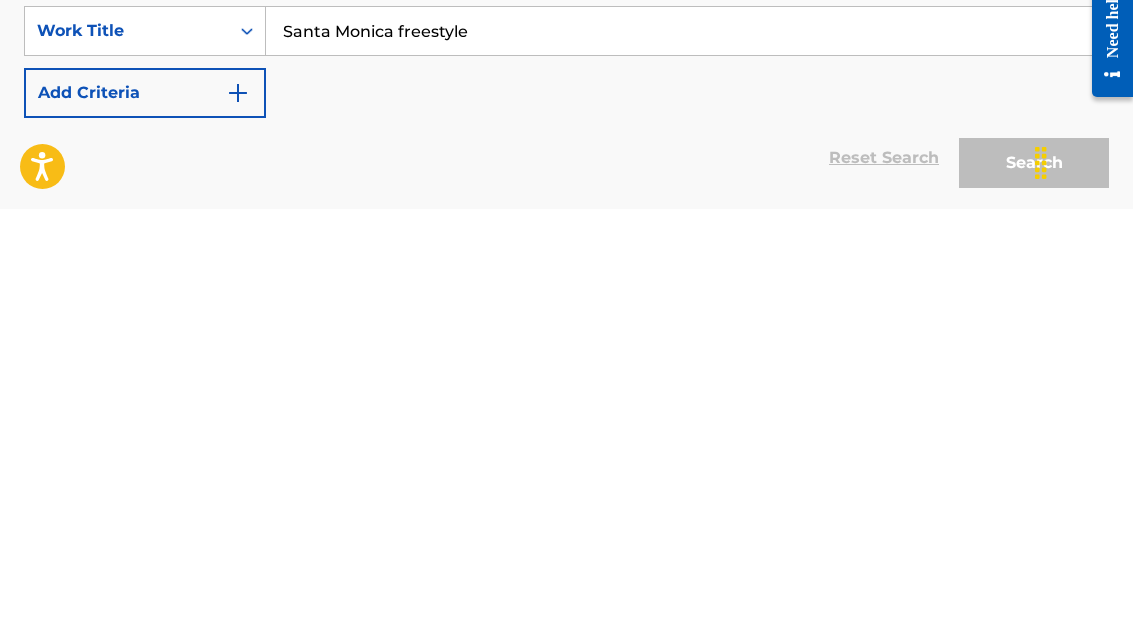 scroll, scrollTop: 170, scrollLeft: 0, axis: vertical 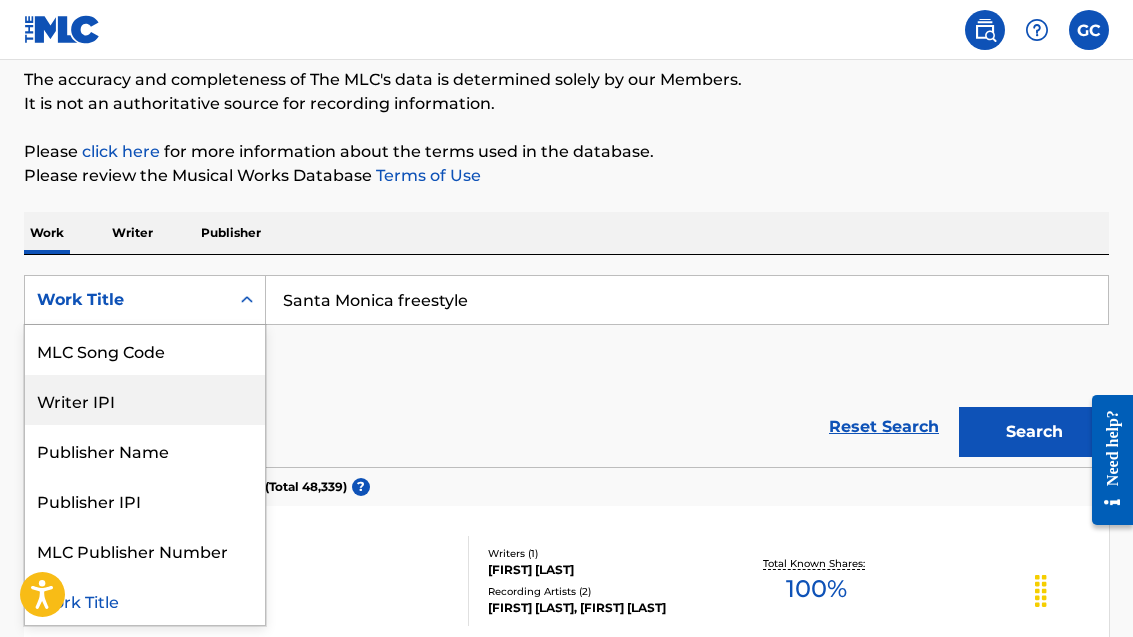 click on "Writer IPI" at bounding box center [145, 400] 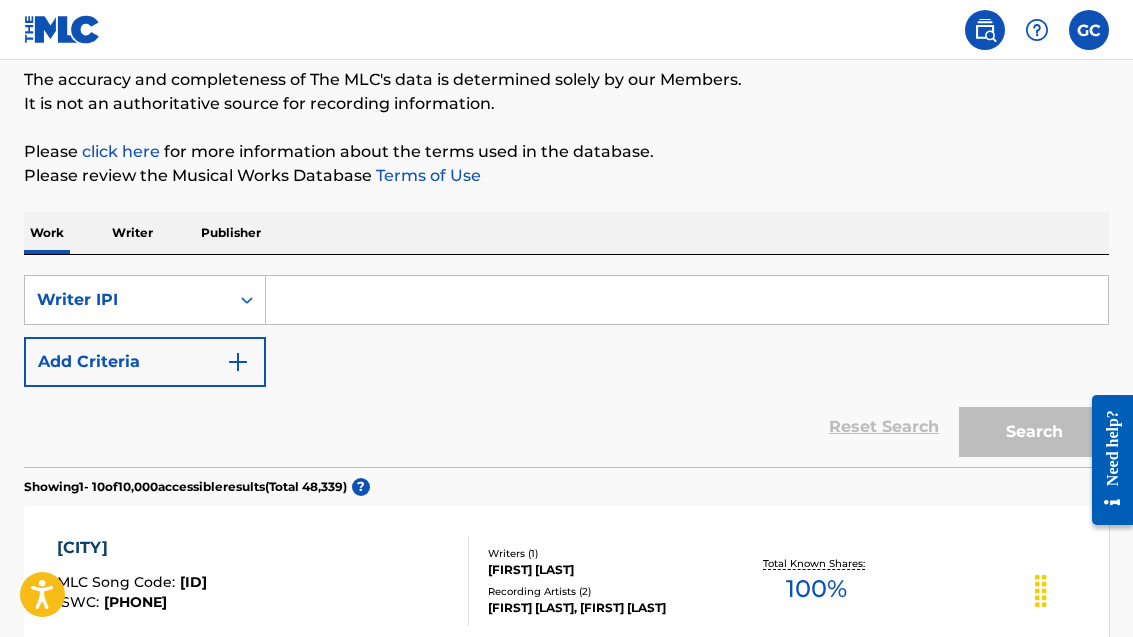 click at bounding box center [687, 300] 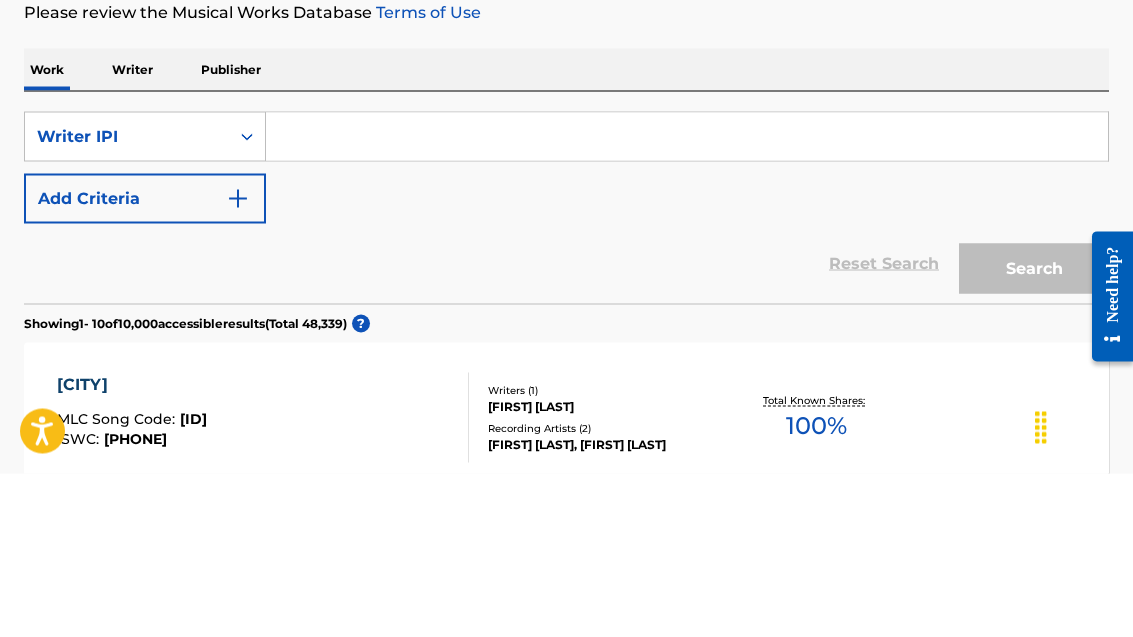 scroll, scrollTop: 334, scrollLeft: 0, axis: vertical 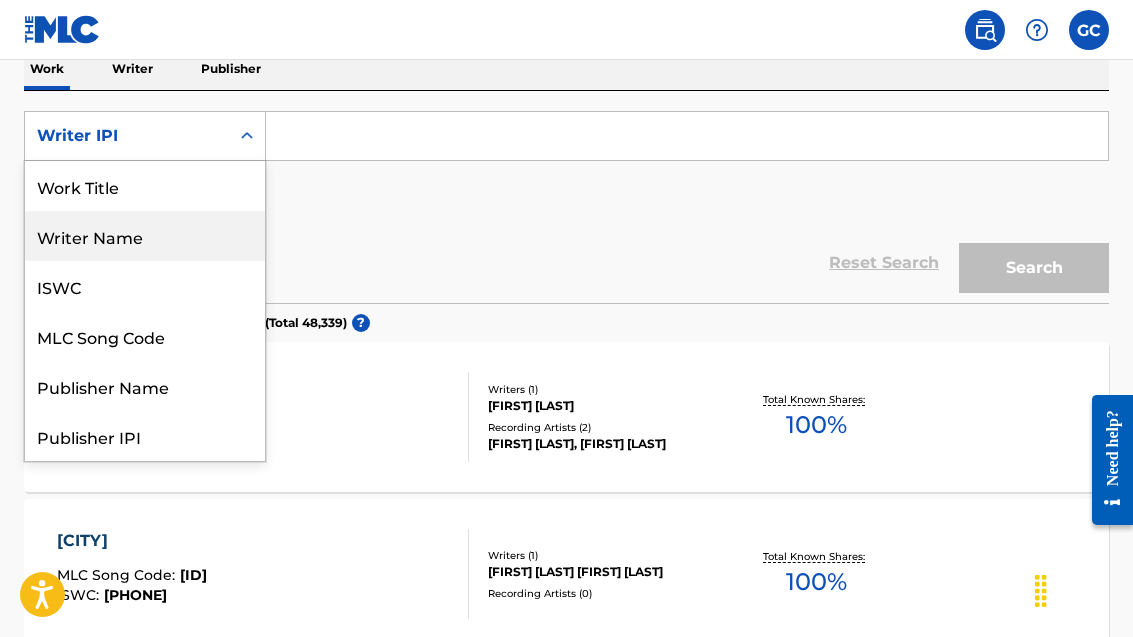 click on "Writer Name" at bounding box center [145, 236] 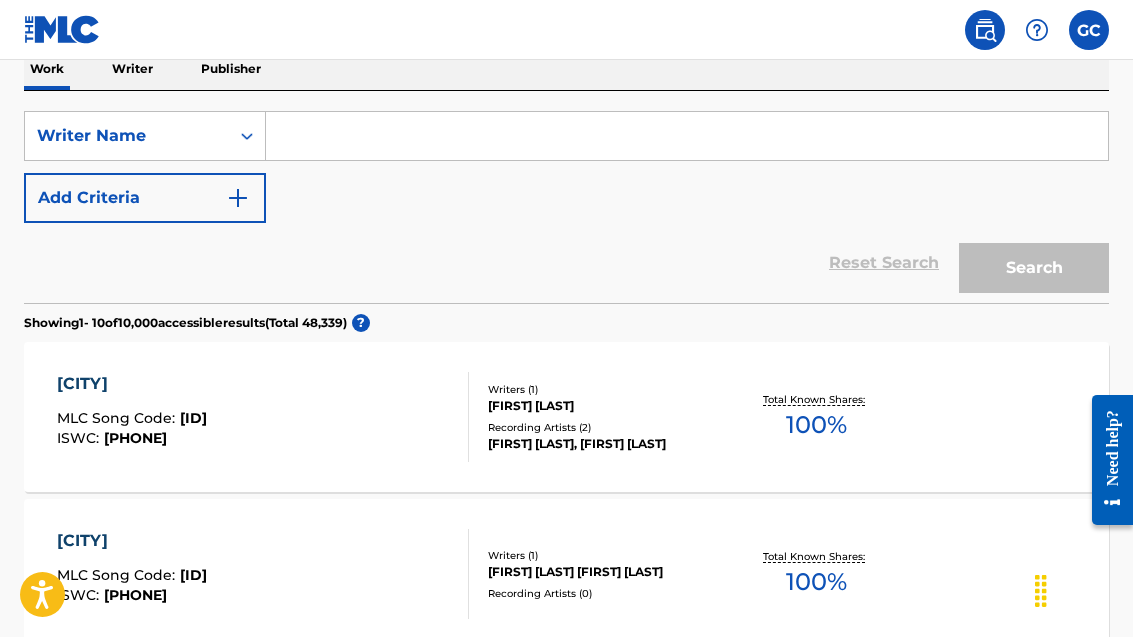 click at bounding box center (687, 136) 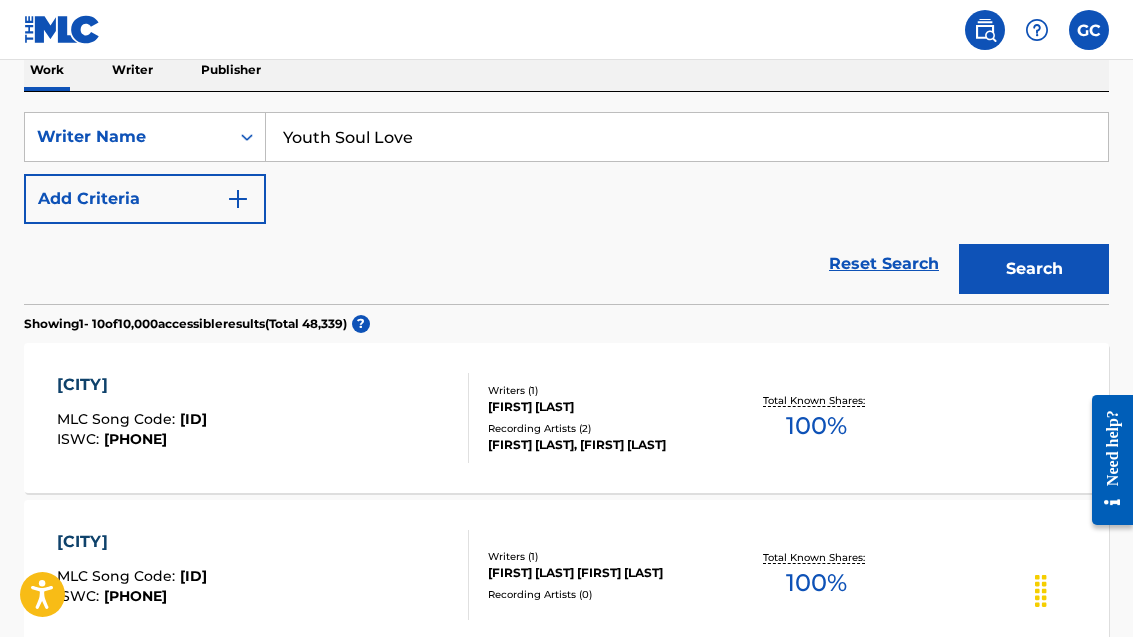 type on "Youth Soul Love" 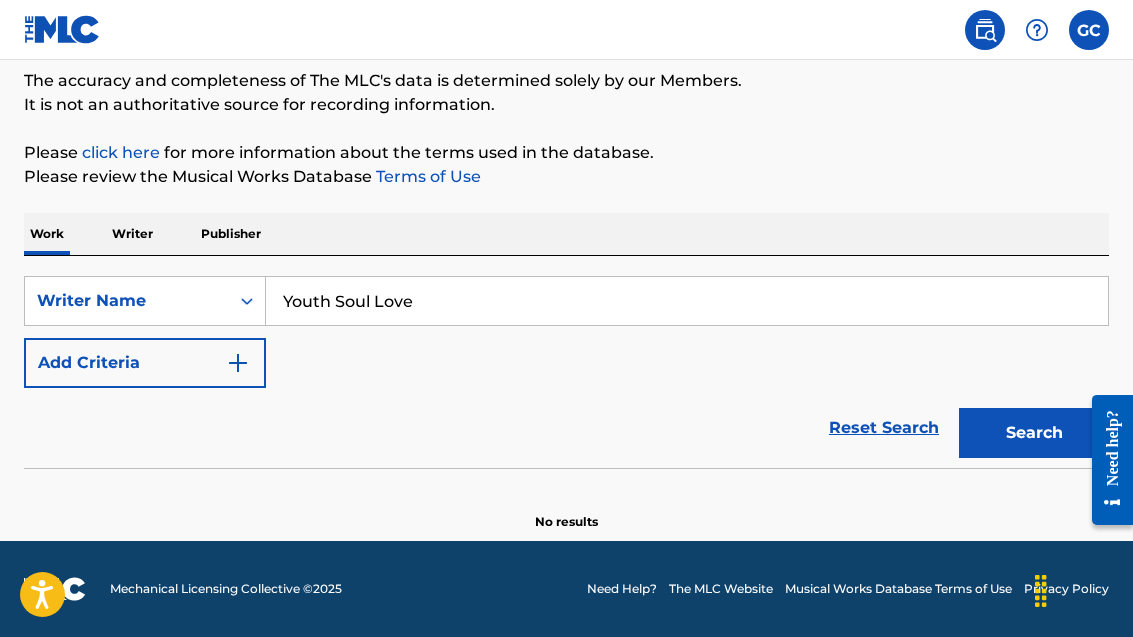 scroll, scrollTop: 105, scrollLeft: 0, axis: vertical 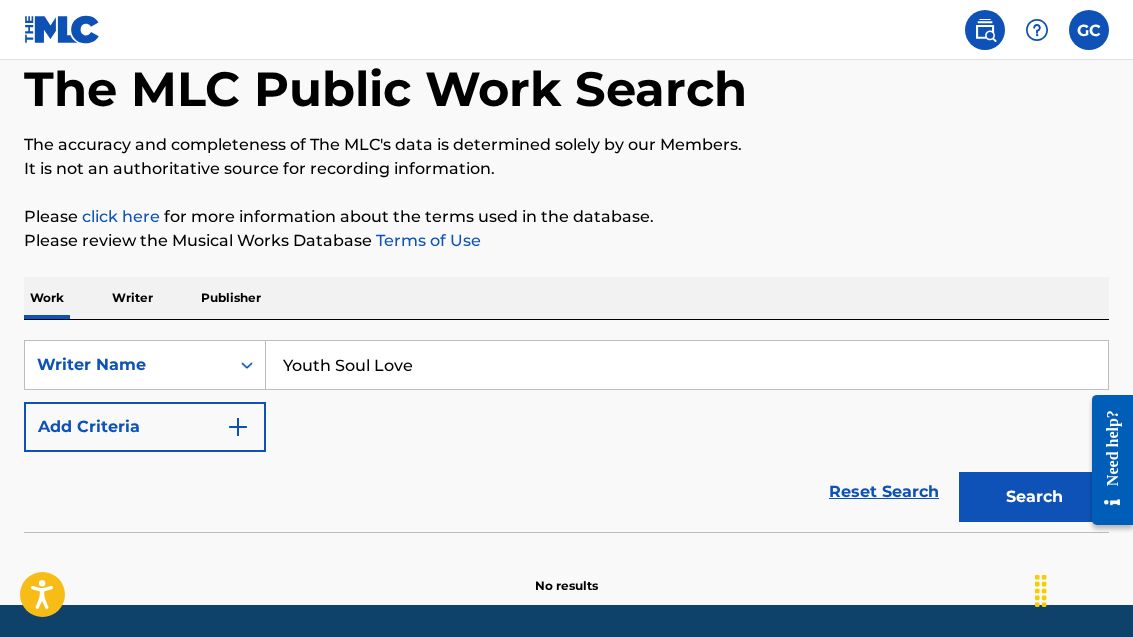 click on "Writer" at bounding box center (132, 298) 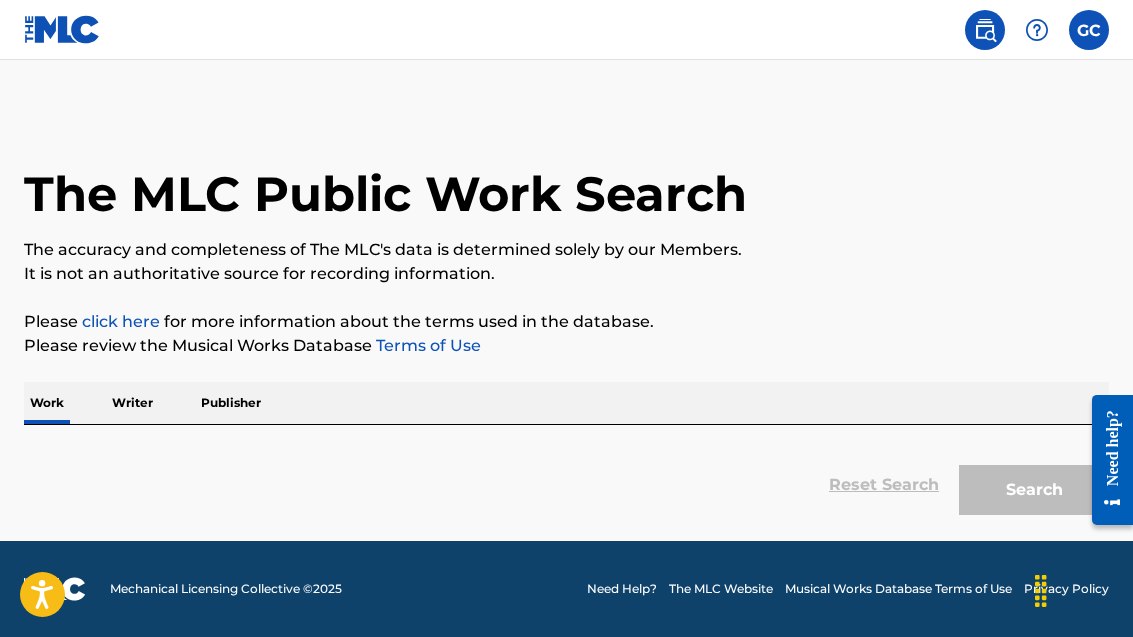 scroll, scrollTop: 0, scrollLeft: 0, axis: both 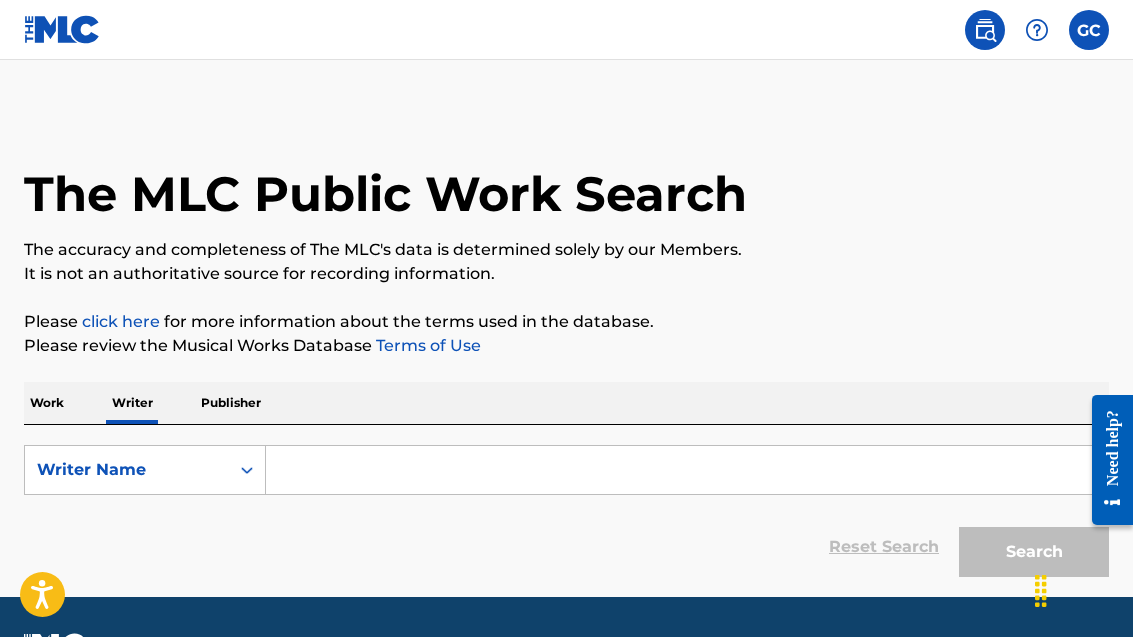 click on "Publisher" at bounding box center (231, 403) 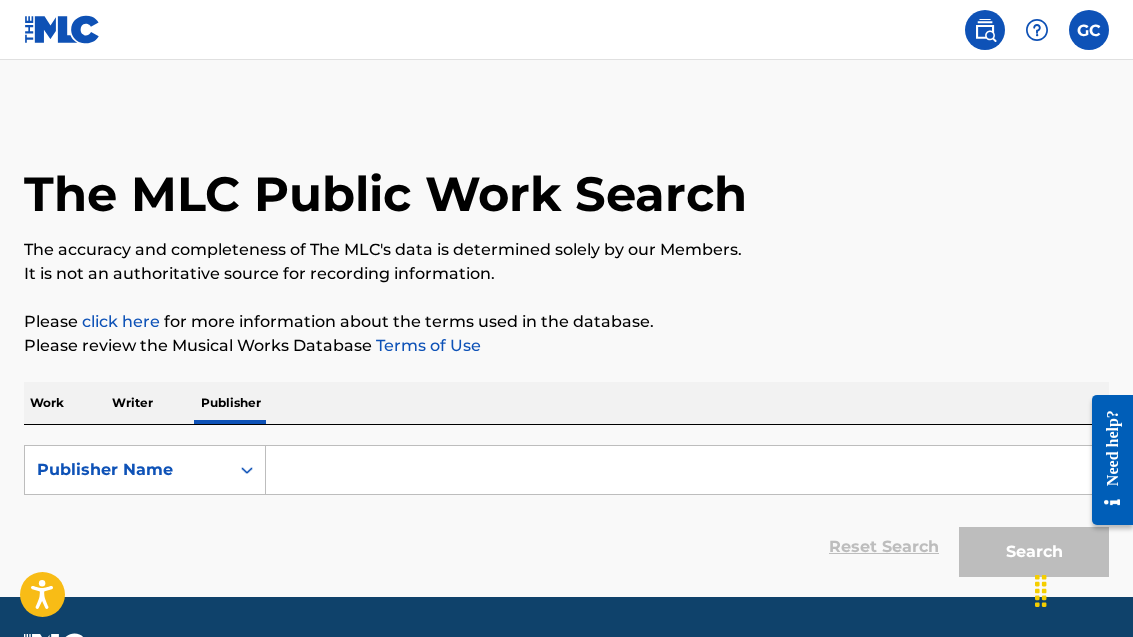 click on "Work" at bounding box center (47, 403) 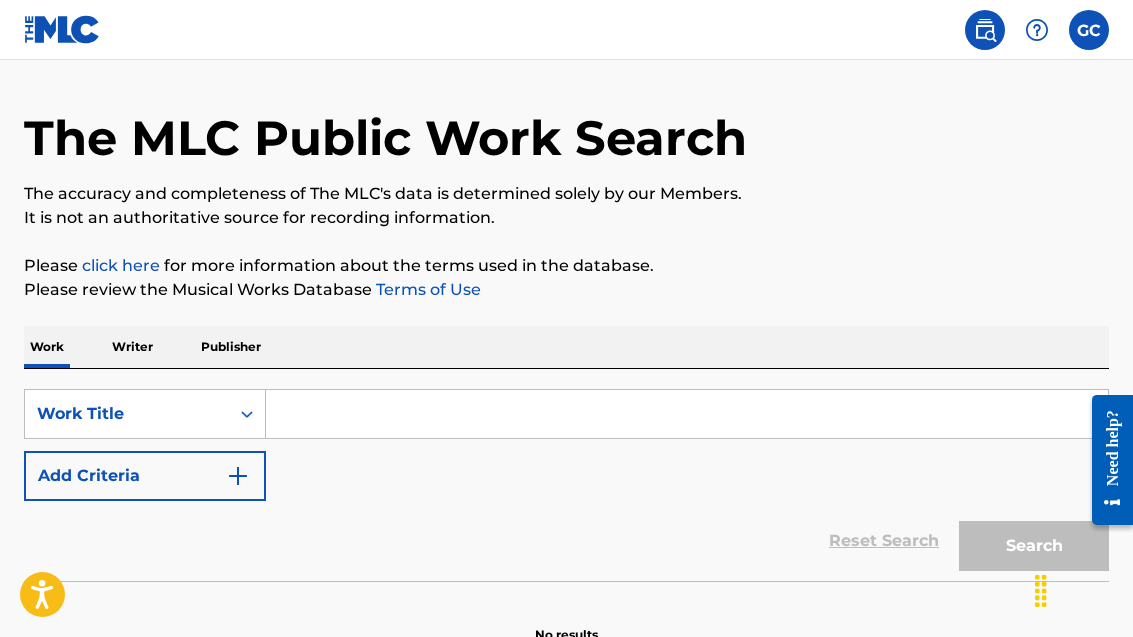 scroll, scrollTop: 105, scrollLeft: 0, axis: vertical 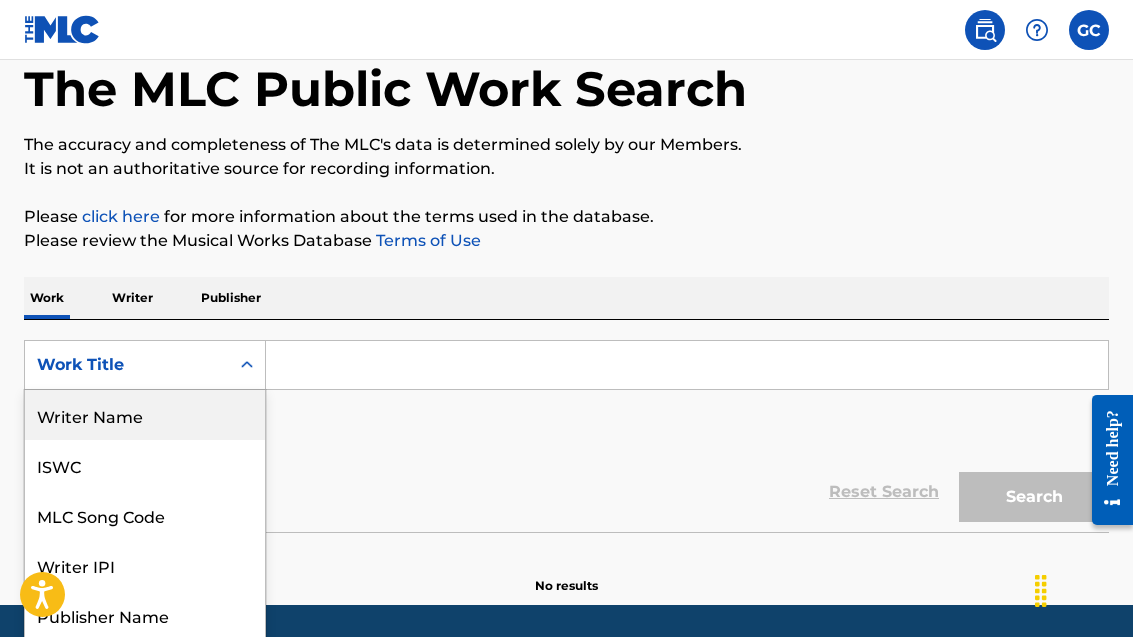 click on "Writer Name" at bounding box center [145, 415] 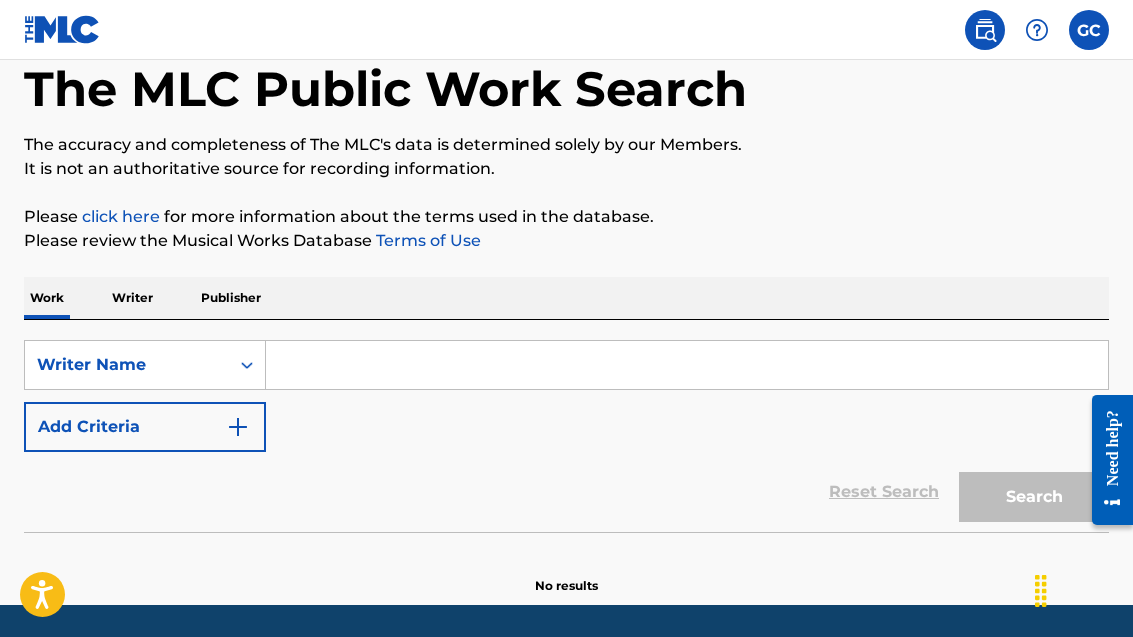 click at bounding box center [687, 365] 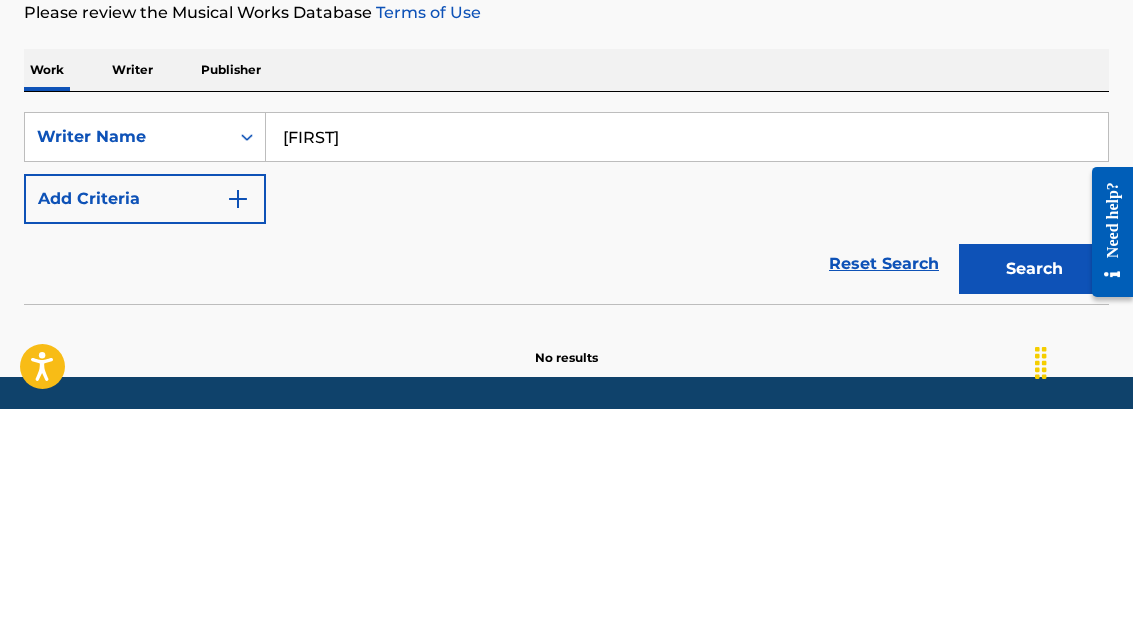 type on "G" 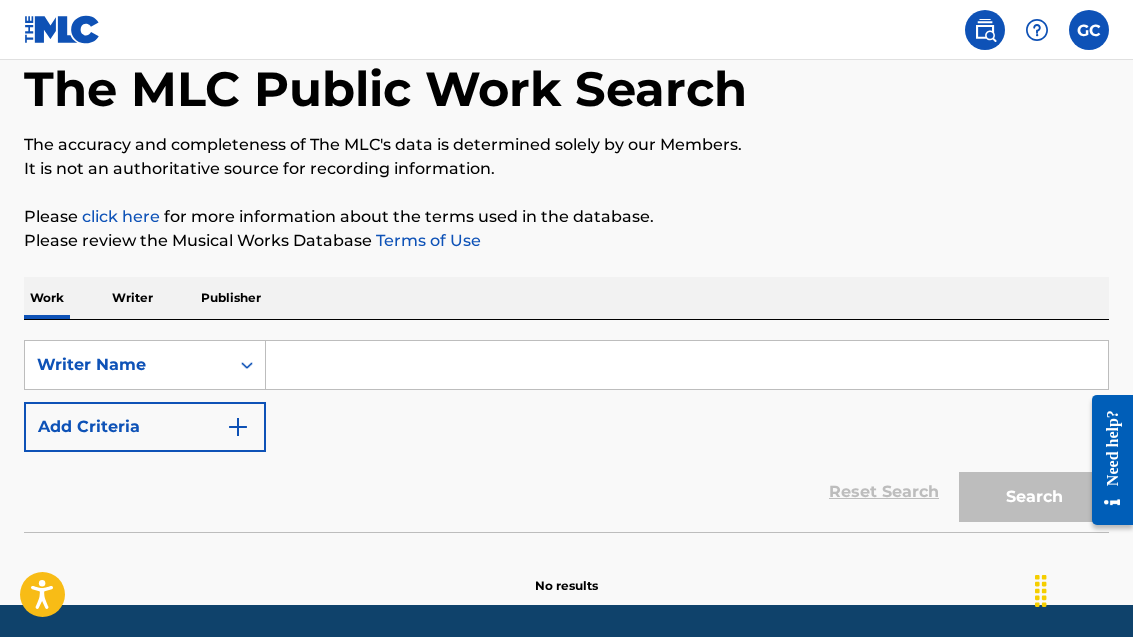 click at bounding box center (687, 365) 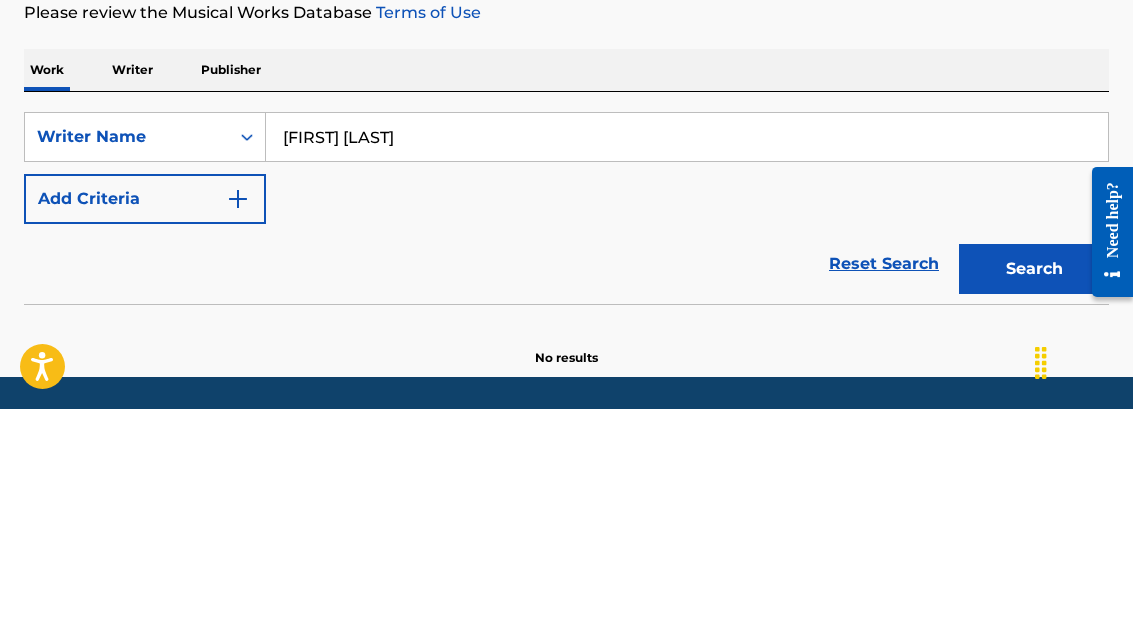 type on "[FIRST] [LAST]" 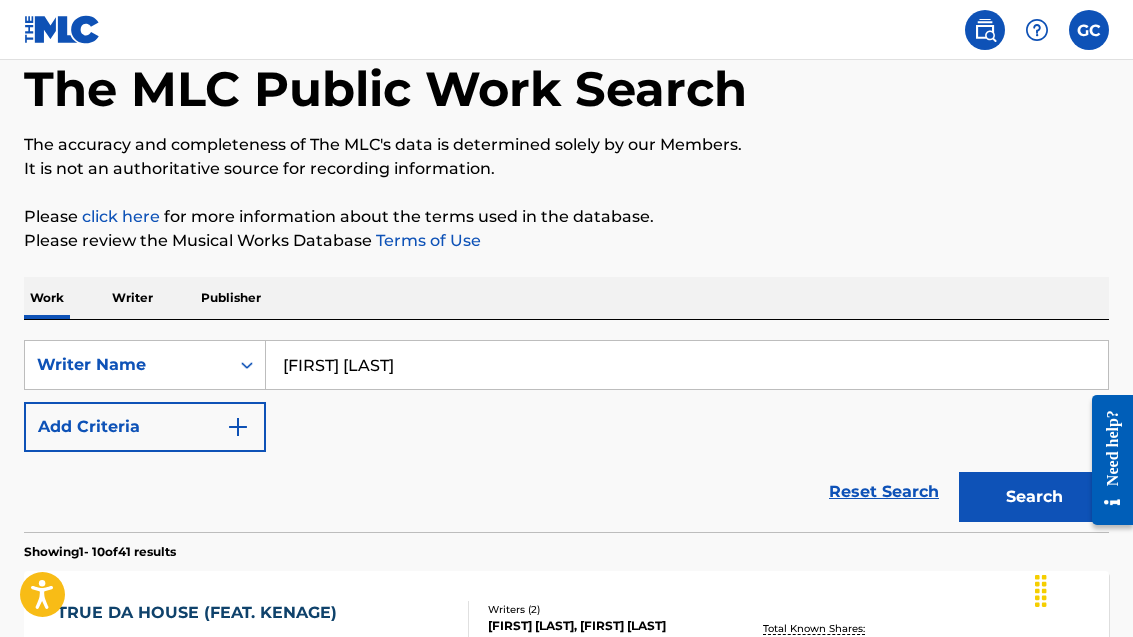 click on "Writer" at bounding box center (132, 298) 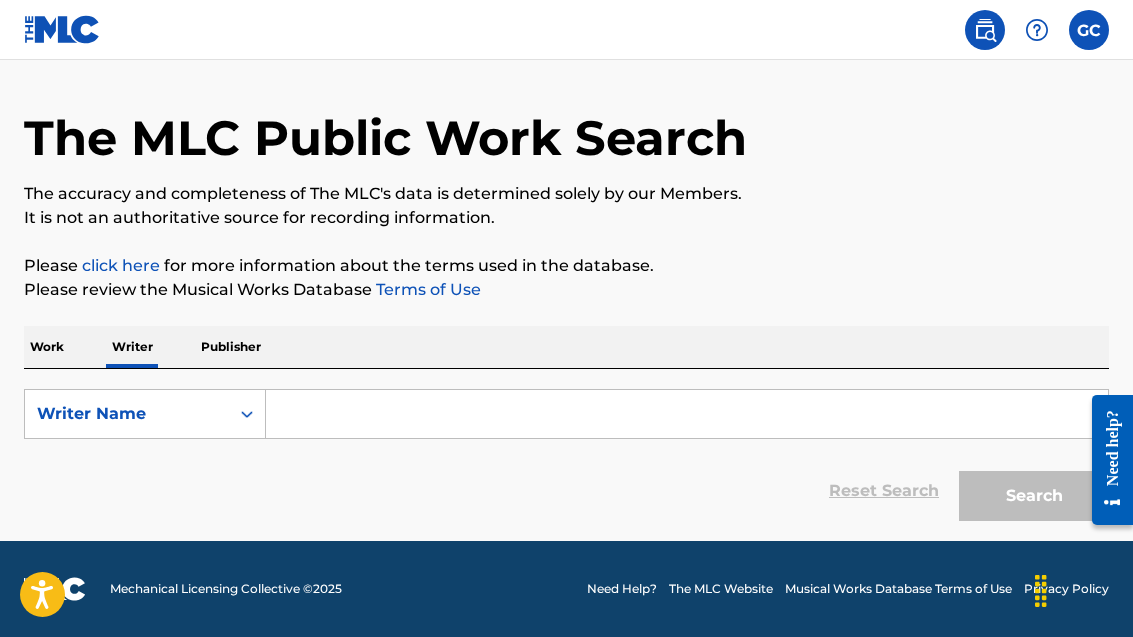 scroll, scrollTop: 0, scrollLeft: 0, axis: both 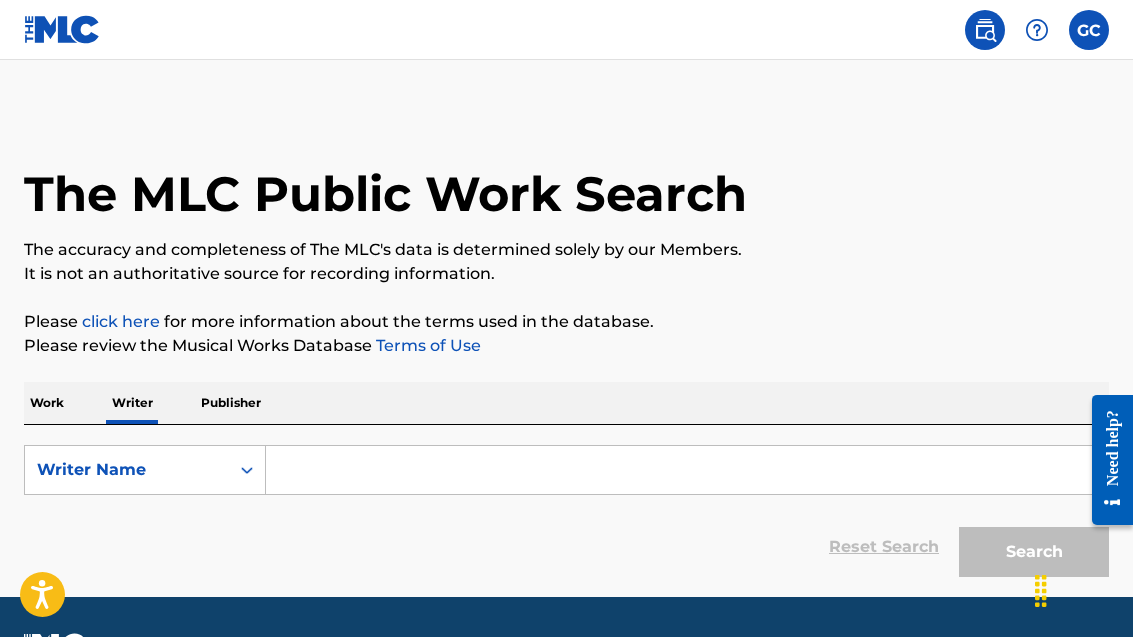 click on "Work" at bounding box center (47, 403) 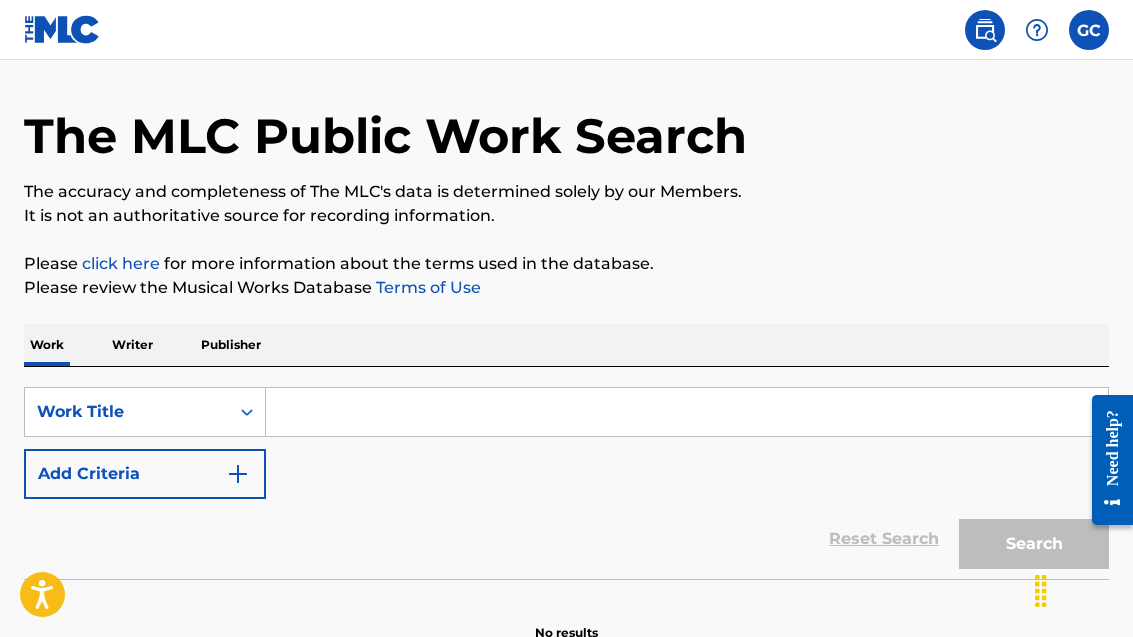 scroll, scrollTop: 64, scrollLeft: 0, axis: vertical 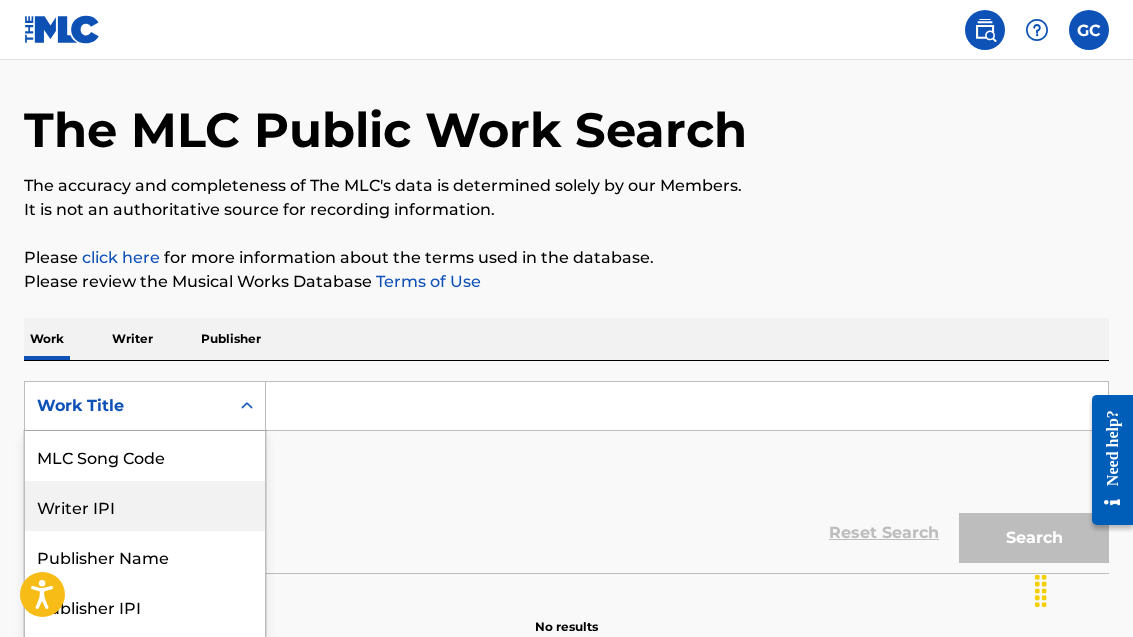 click on "Writer IPI" at bounding box center [145, 506] 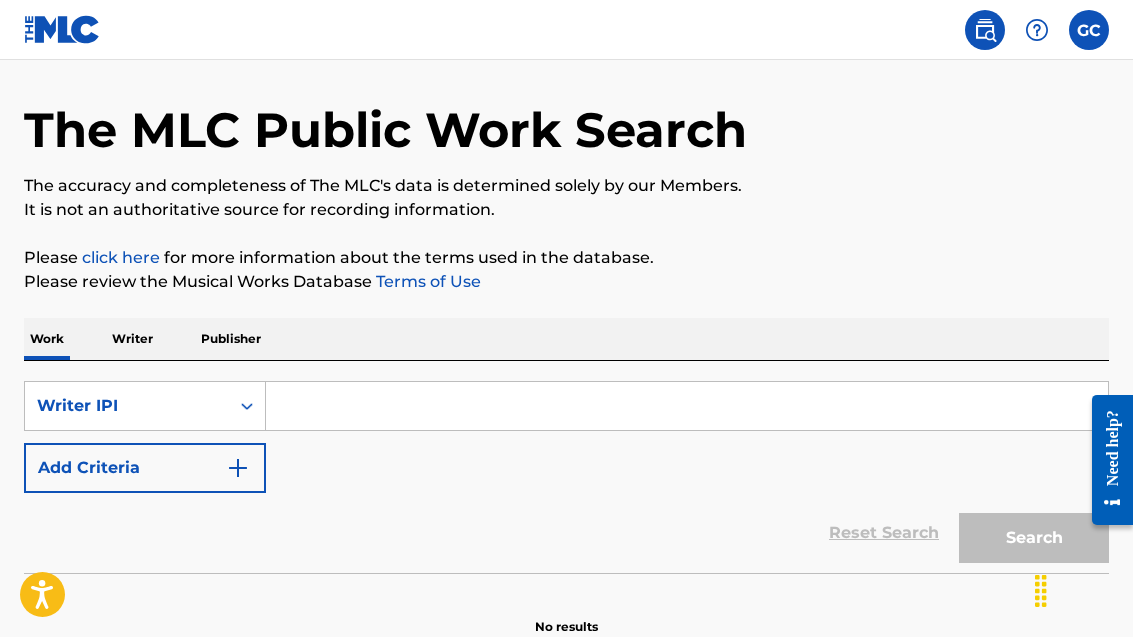 click at bounding box center (238, 468) 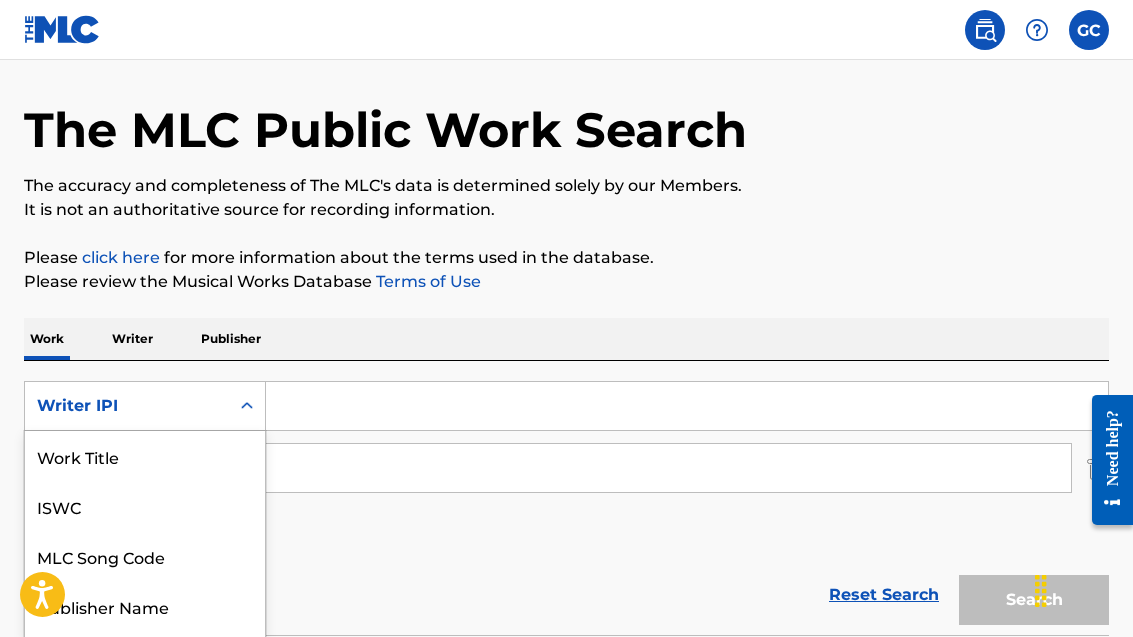 scroll, scrollTop: 50, scrollLeft: 0, axis: vertical 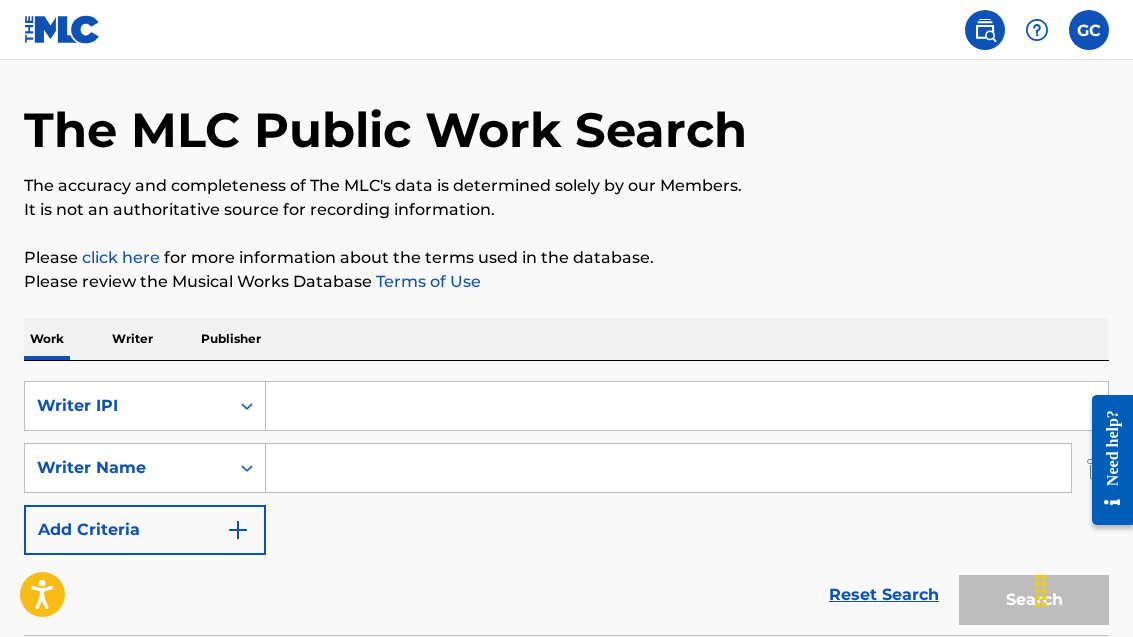 click at bounding box center (687, 406) 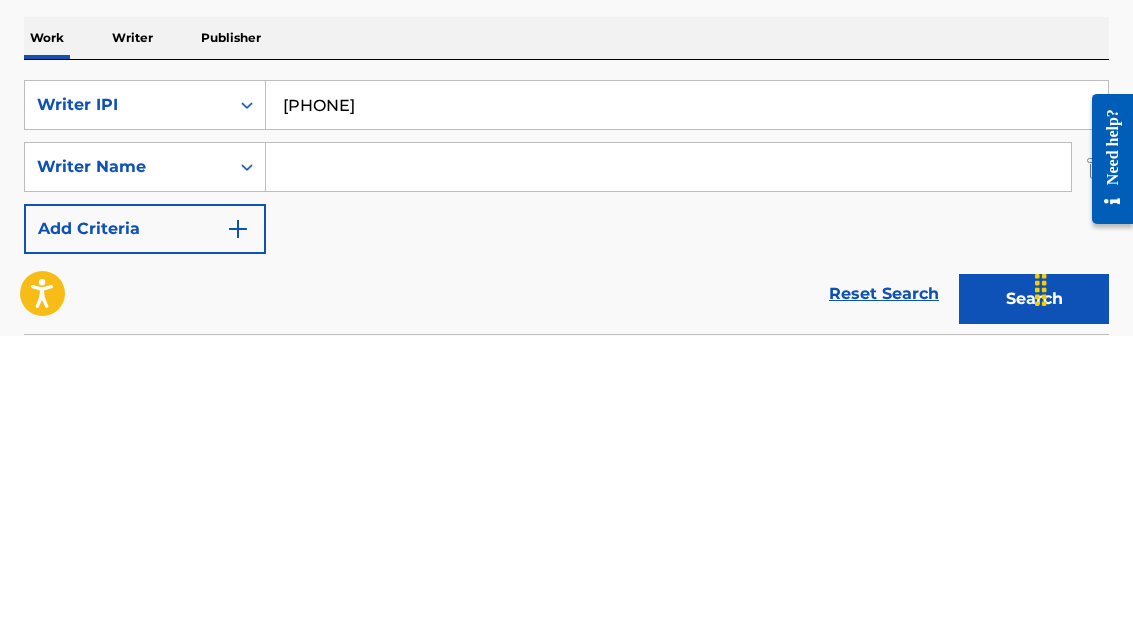 scroll, scrollTop: 231, scrollLeft: 0, axis: vertical 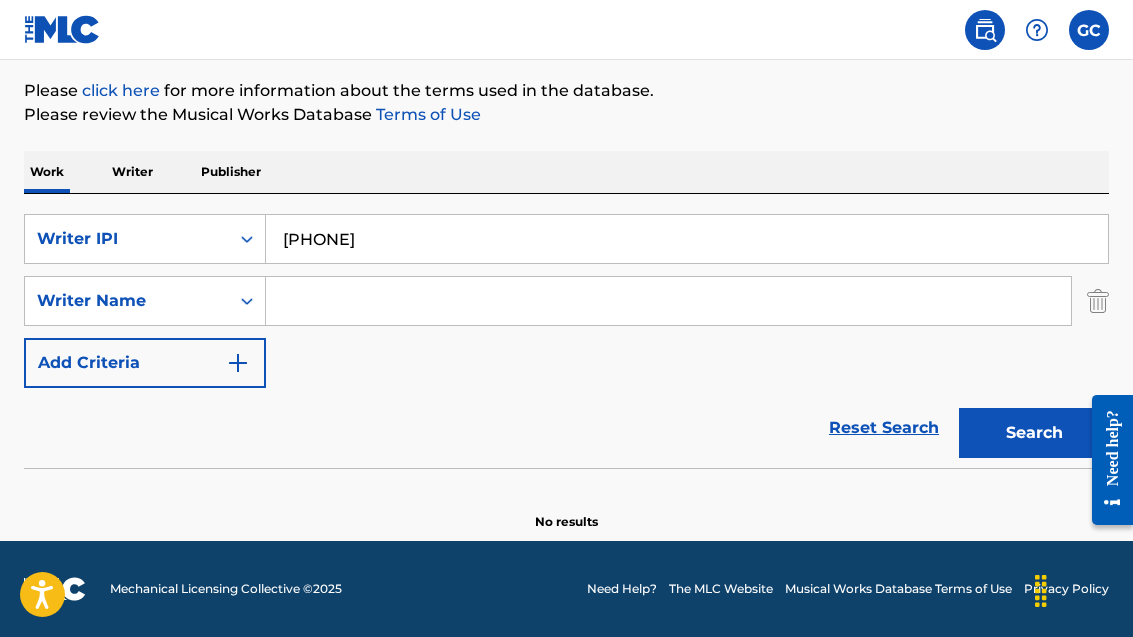type on "[PHONE]" 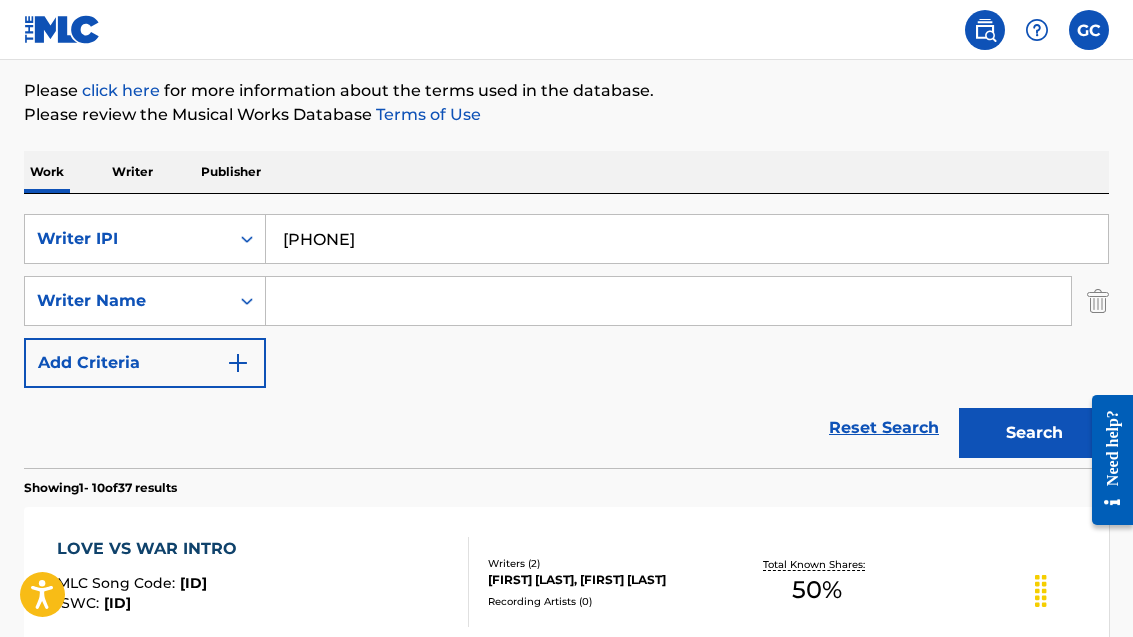 click on "Writer" at bounding box center (132, 172) 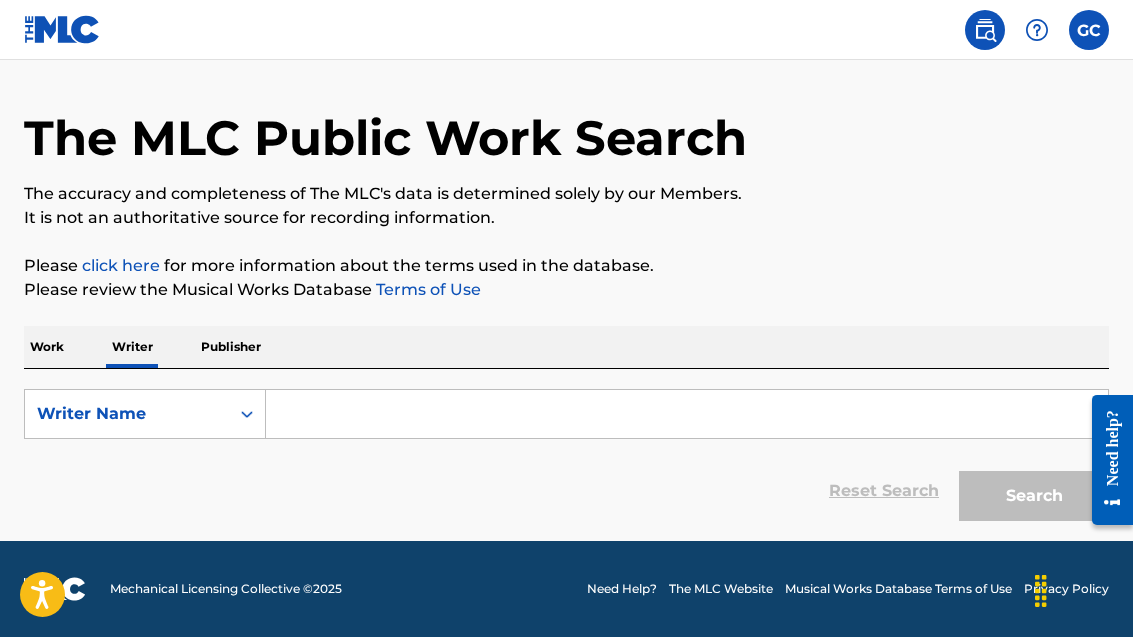 scroll, scrollTop: 64, scrollLeft: 0, axis: vertical 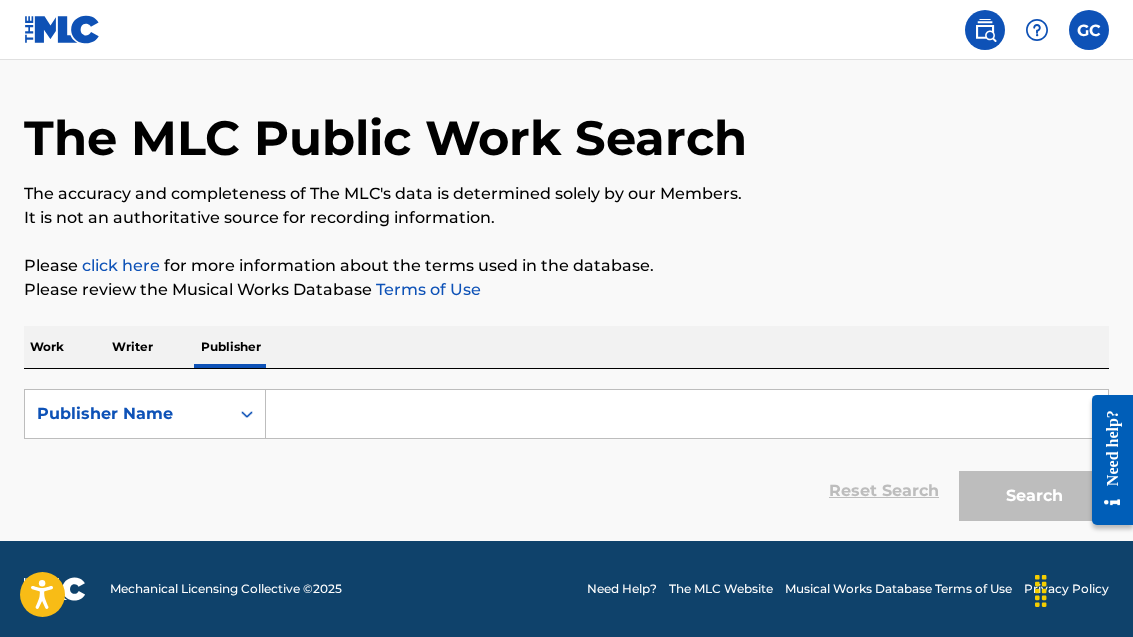 click on "Work" at bounding box center (47, 347) 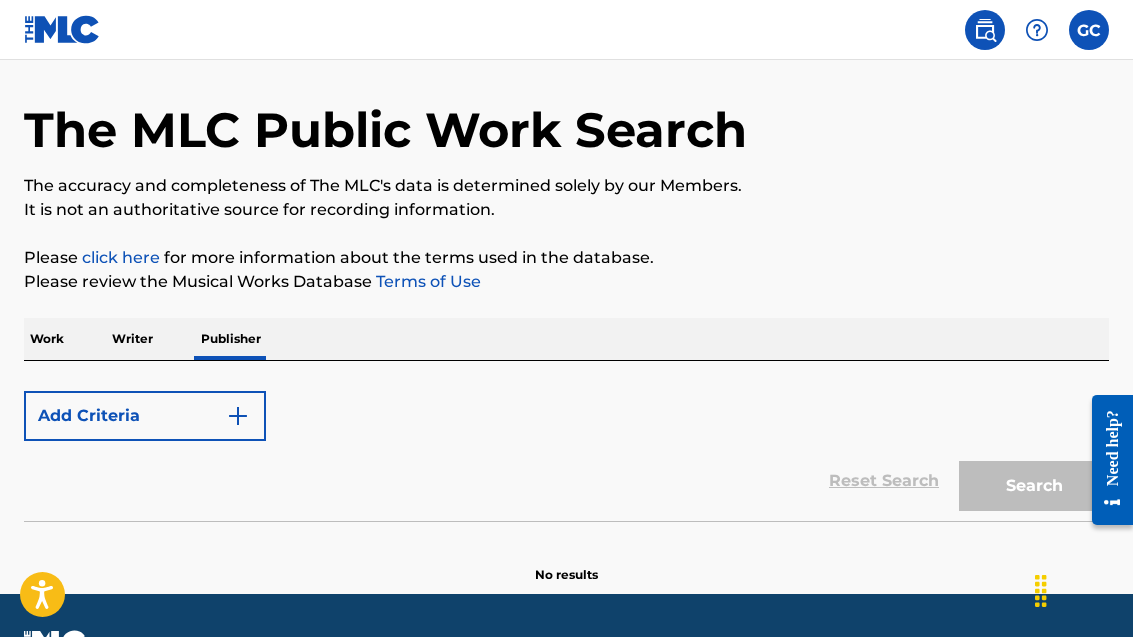scroll, scrollTop: 0, scrollLeft: 0, axis: both 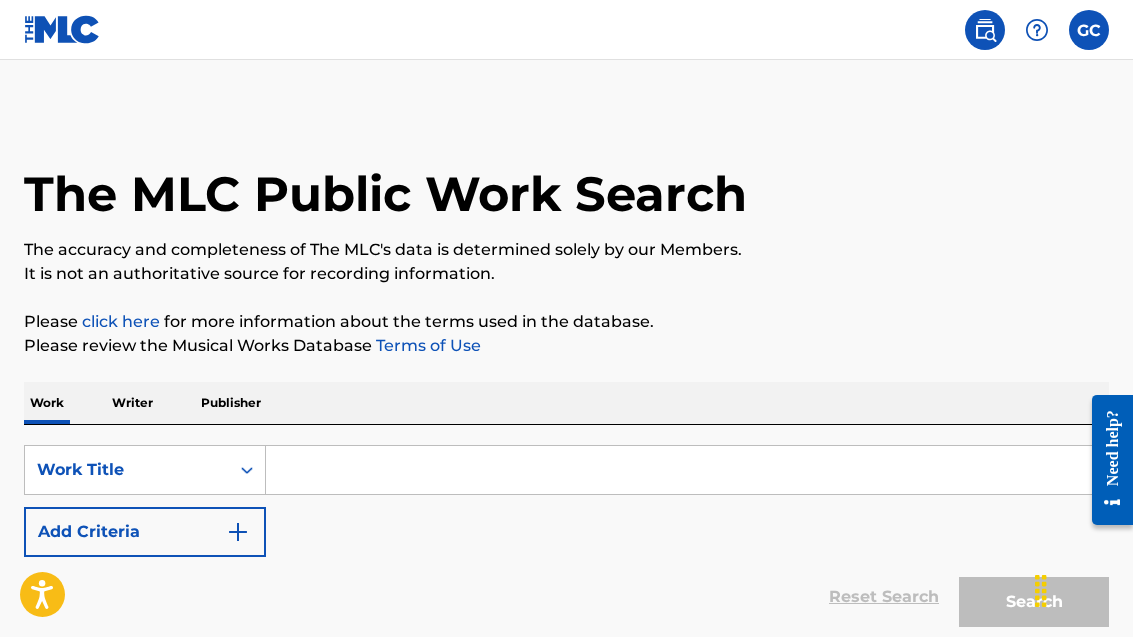 click on "Writer" at bounding box center [132, 403] 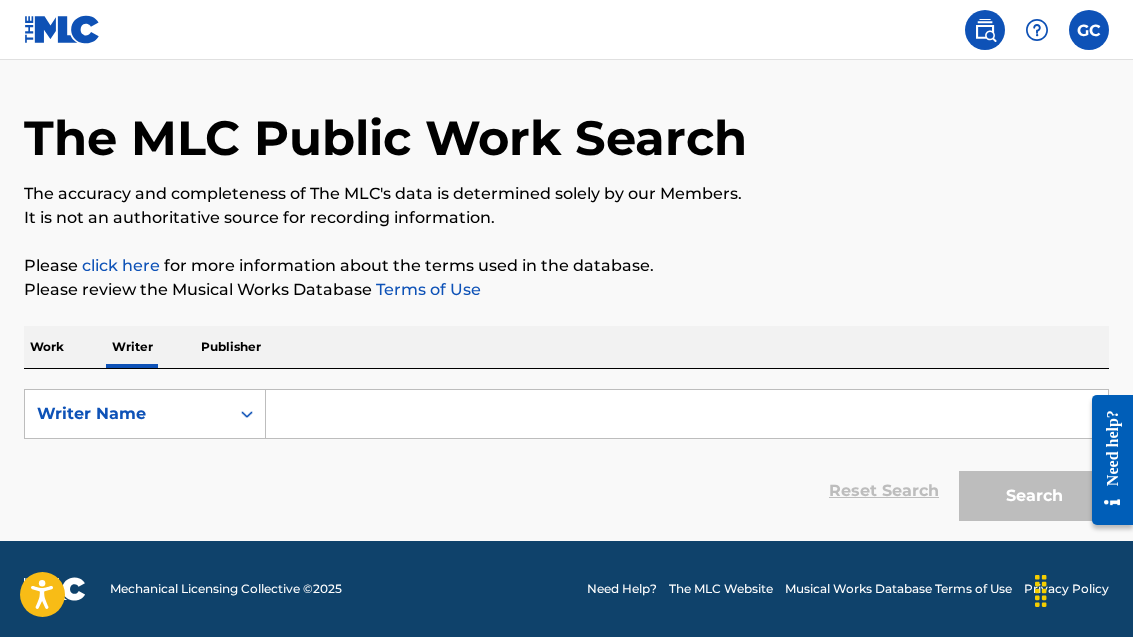 scroll, scrollTop: 64, scrollLeft: 0, axis: vertical 